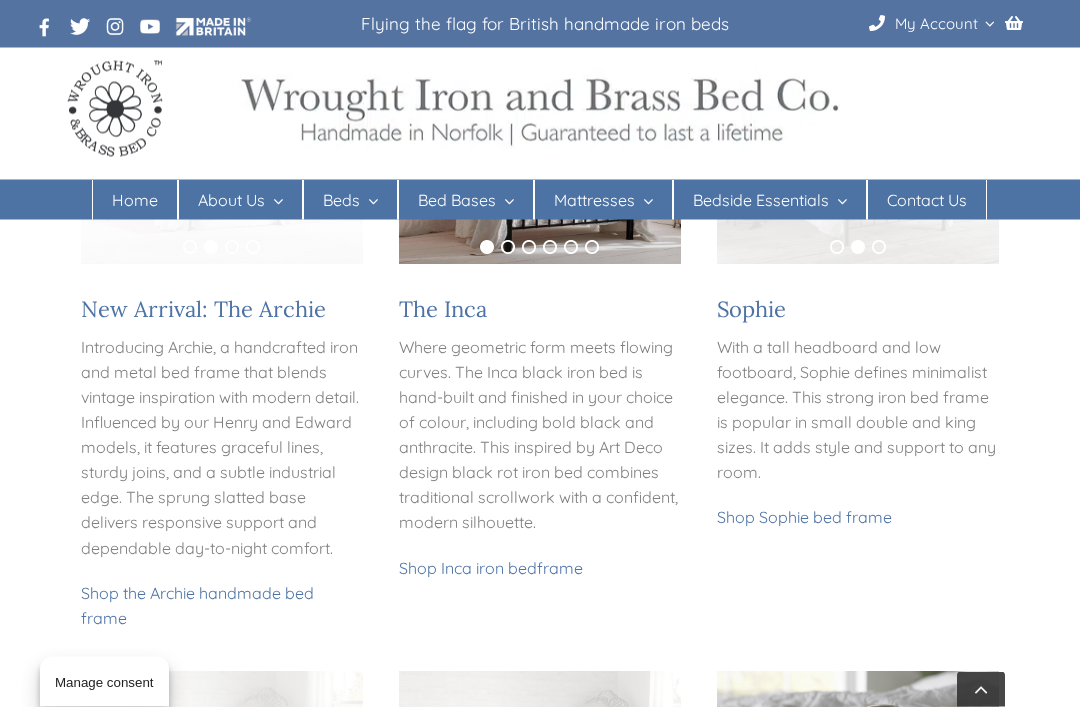 scroll, scrollTop: 563, scrollLeft: 0, axis: vertical 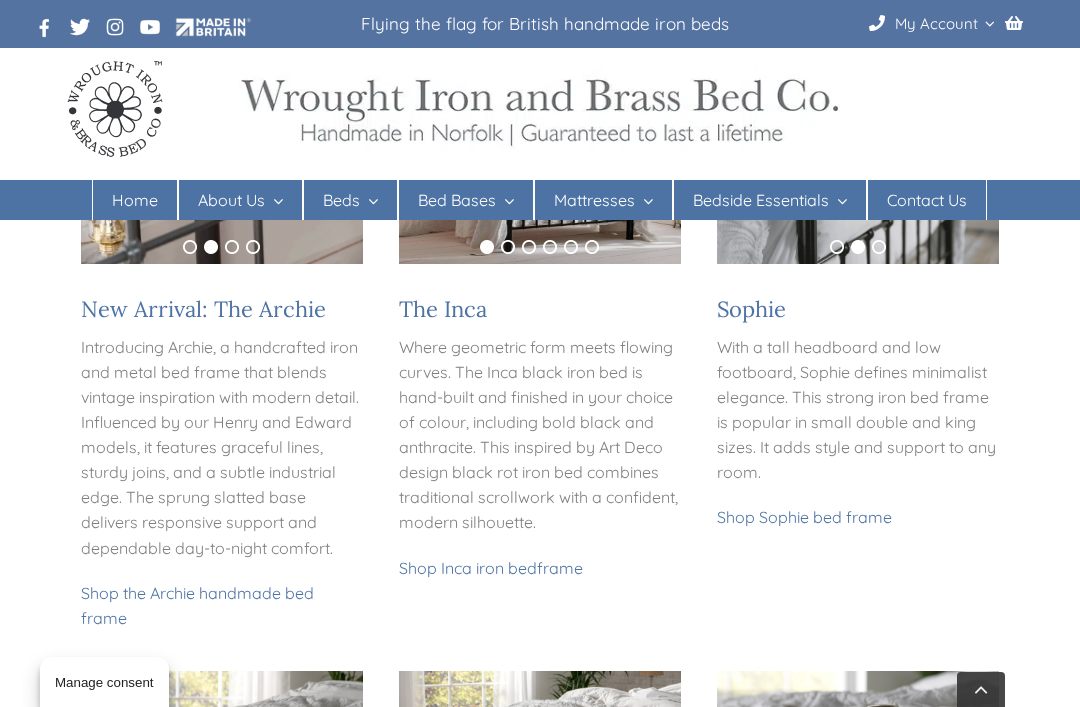 click on "Shop Sophie bed frame" at bounding box center [804, 517] 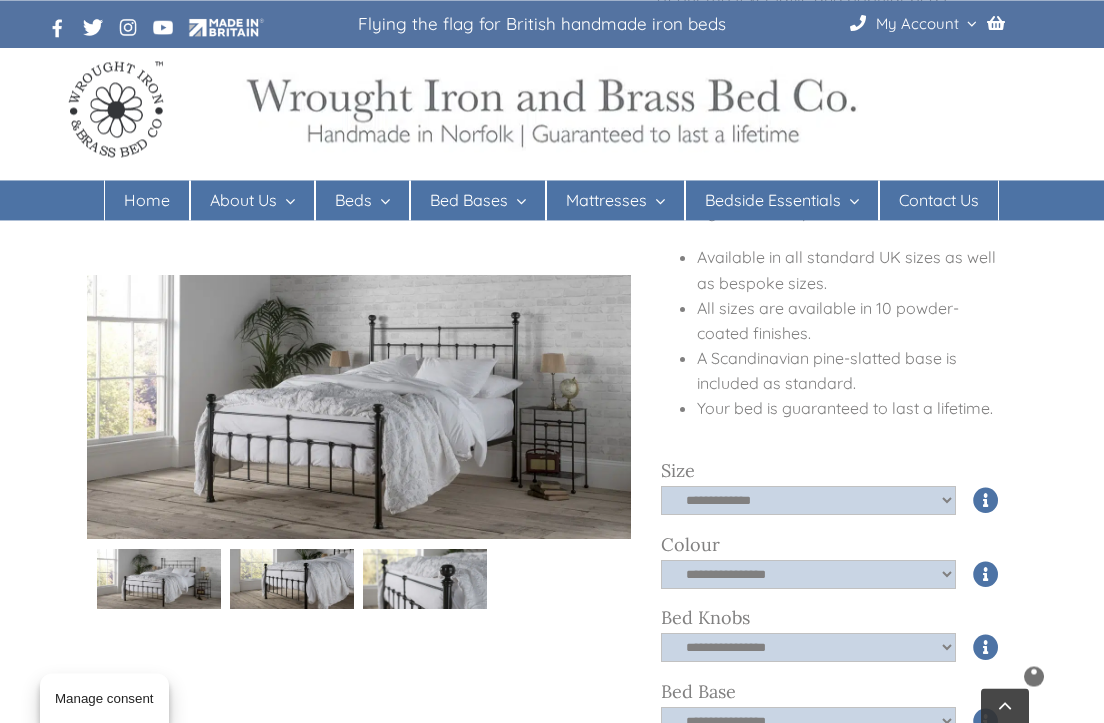 scroll, scrollTop: 550, scrollLeft: 0, axis: vertical 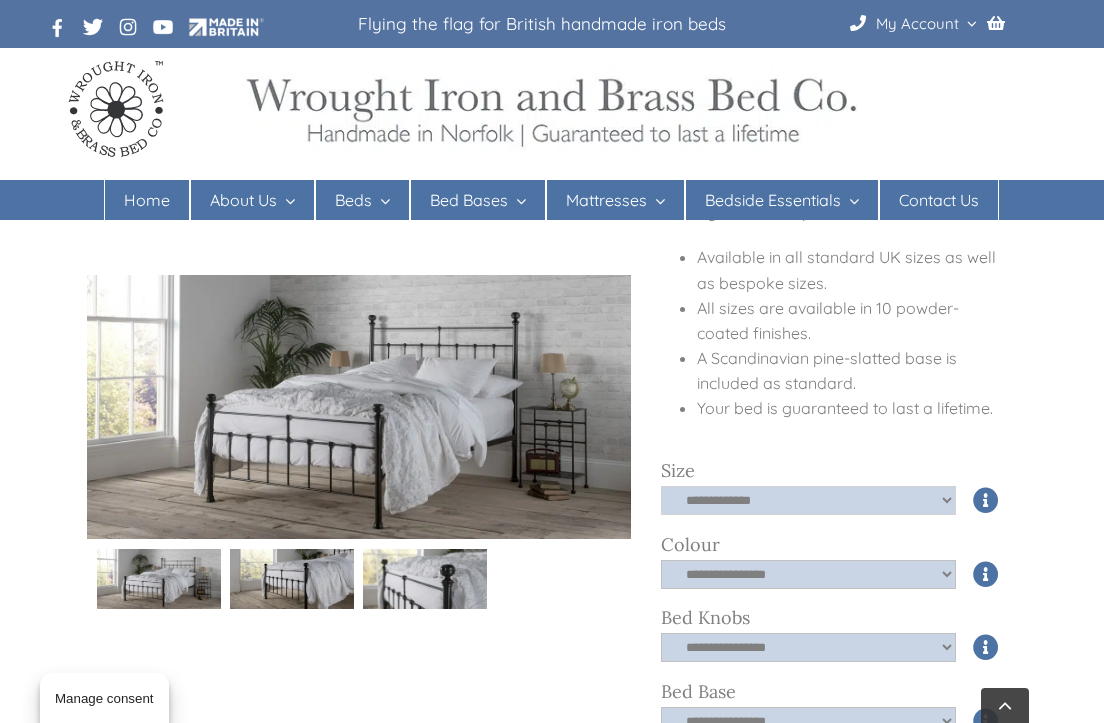 click on "**********" 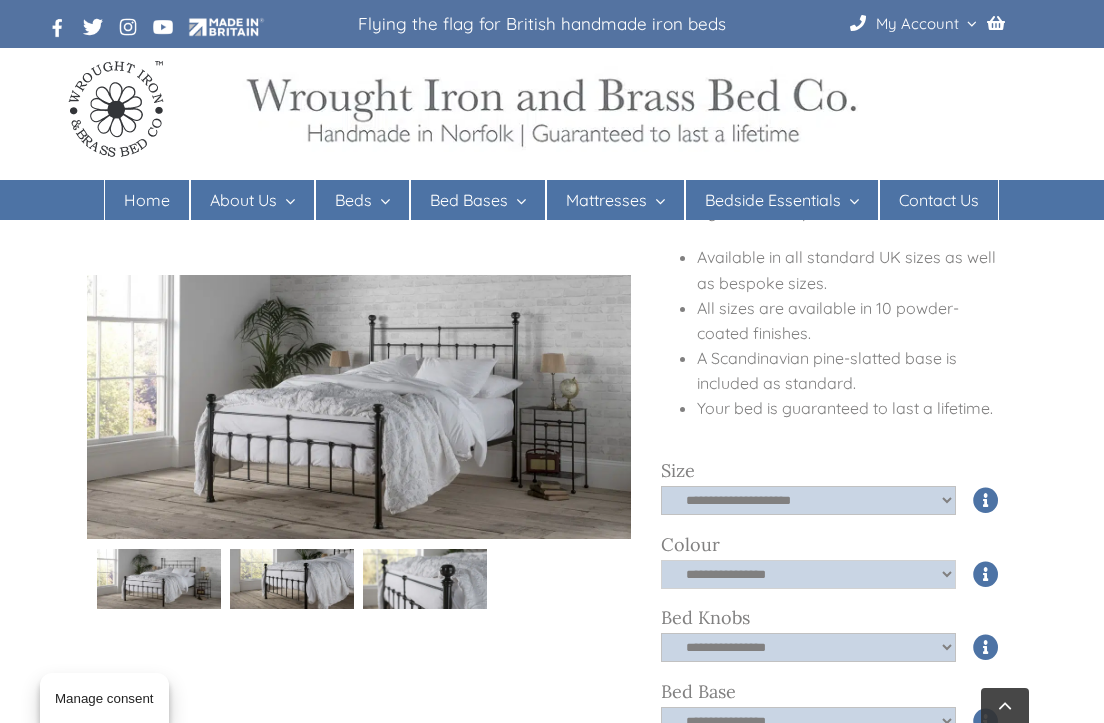 click on "**********" 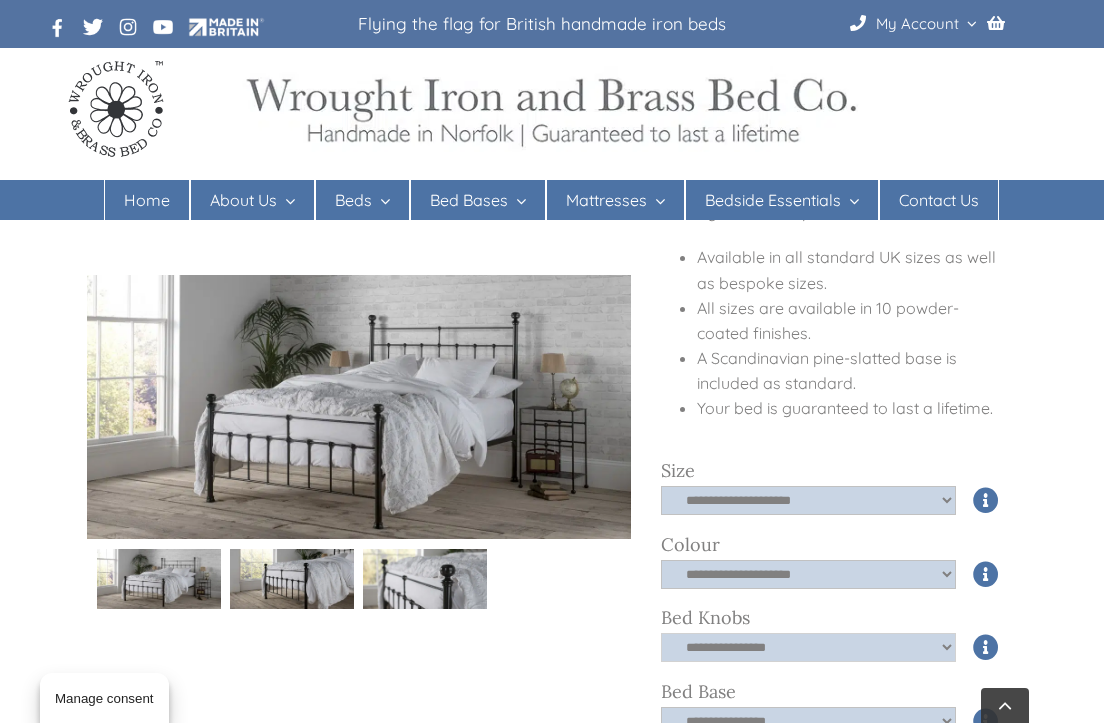click on "**********" 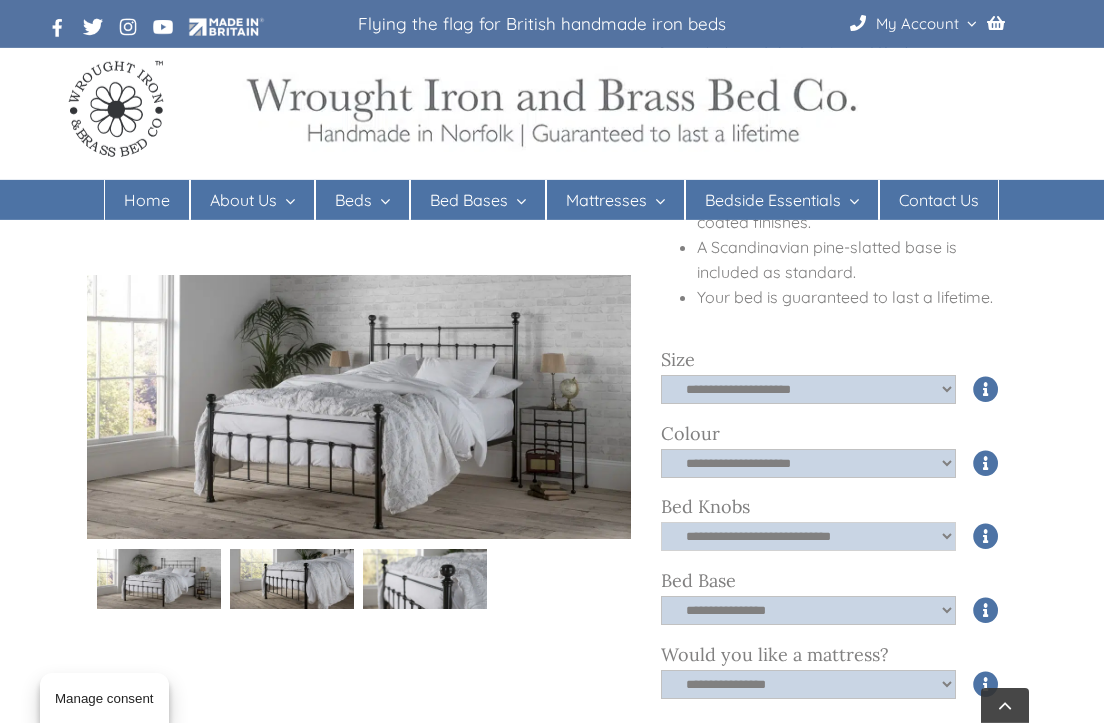 scroll, scrollTop: 660, scrollLeft: 0, axis: vertical 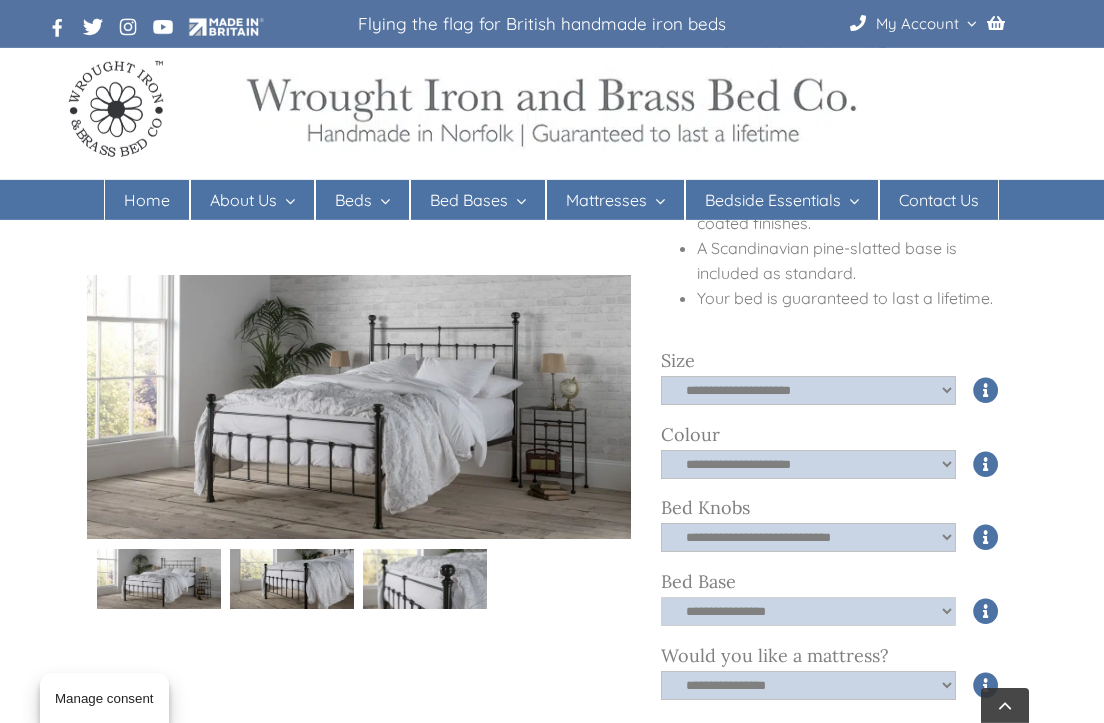 click on "**********" 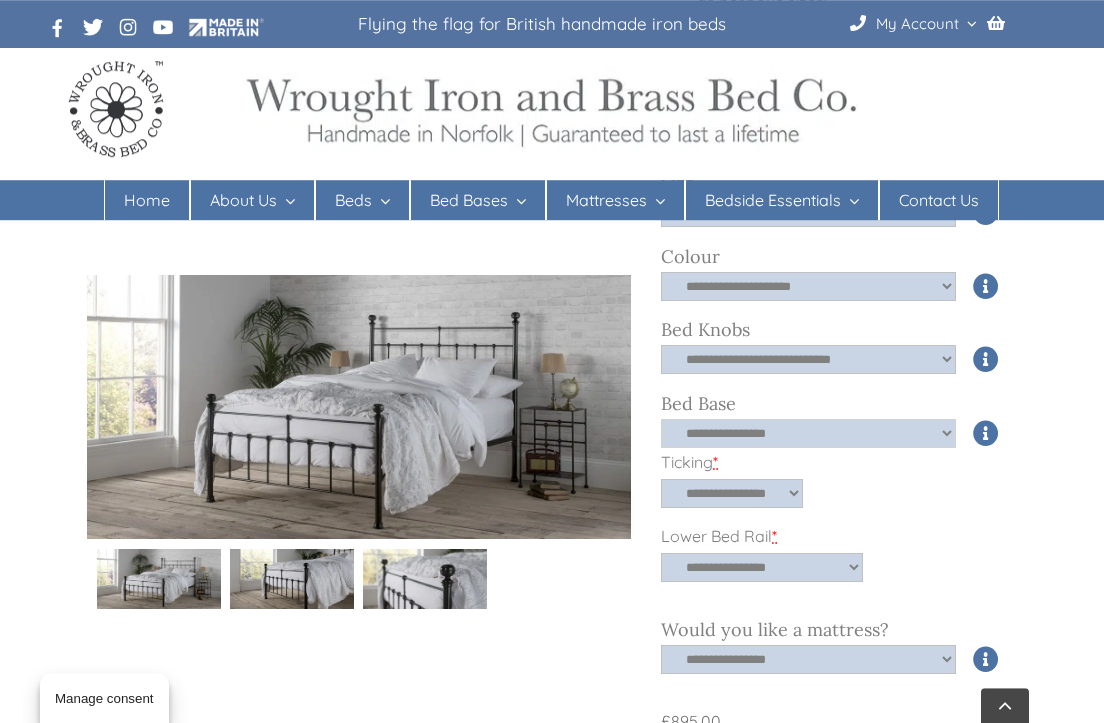 scroll, scrollTop: 871, scrollLeft: 0, axis: vertical 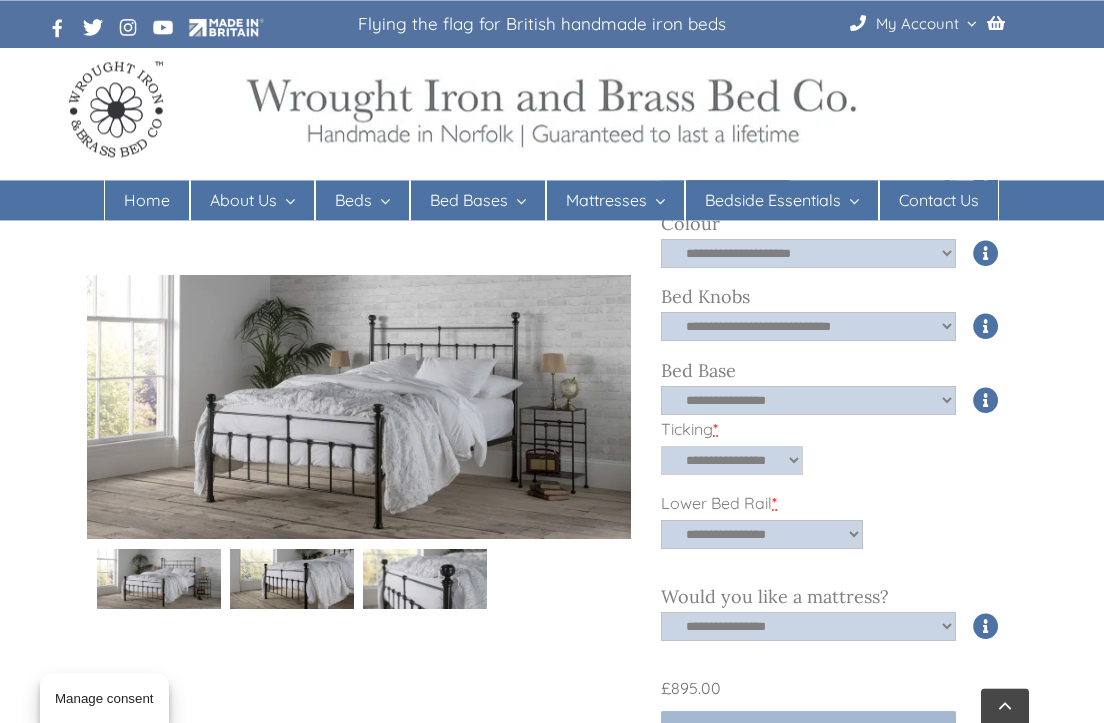 click on "**********" at bounding box center [732, 460] 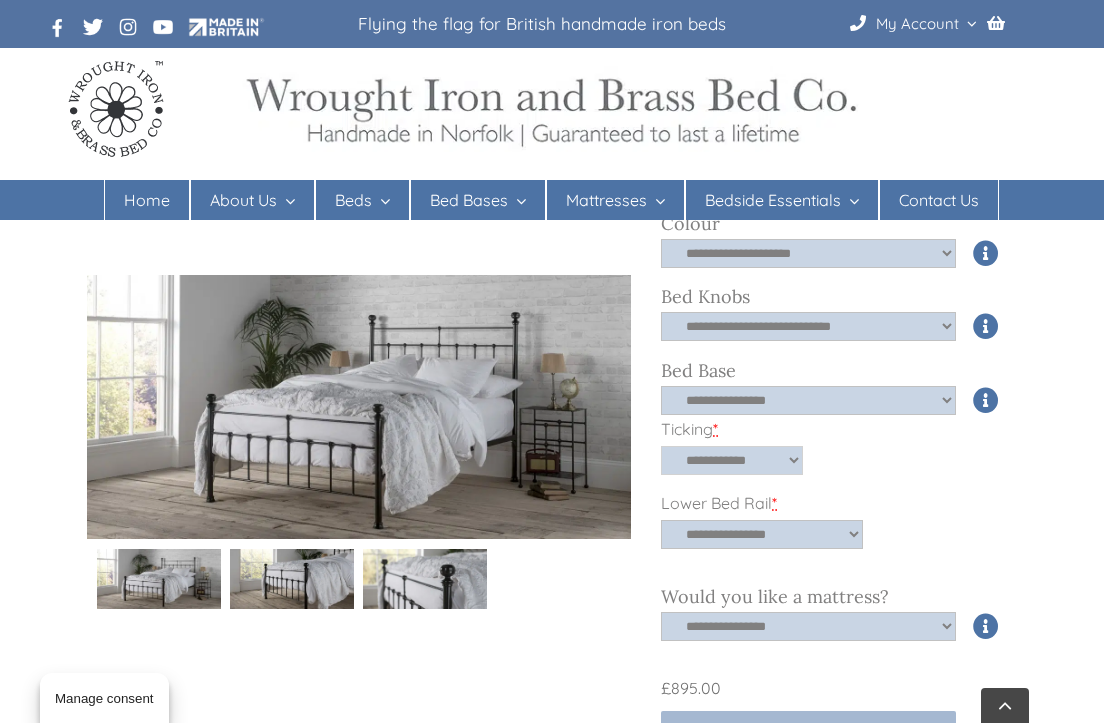 select on "**********" 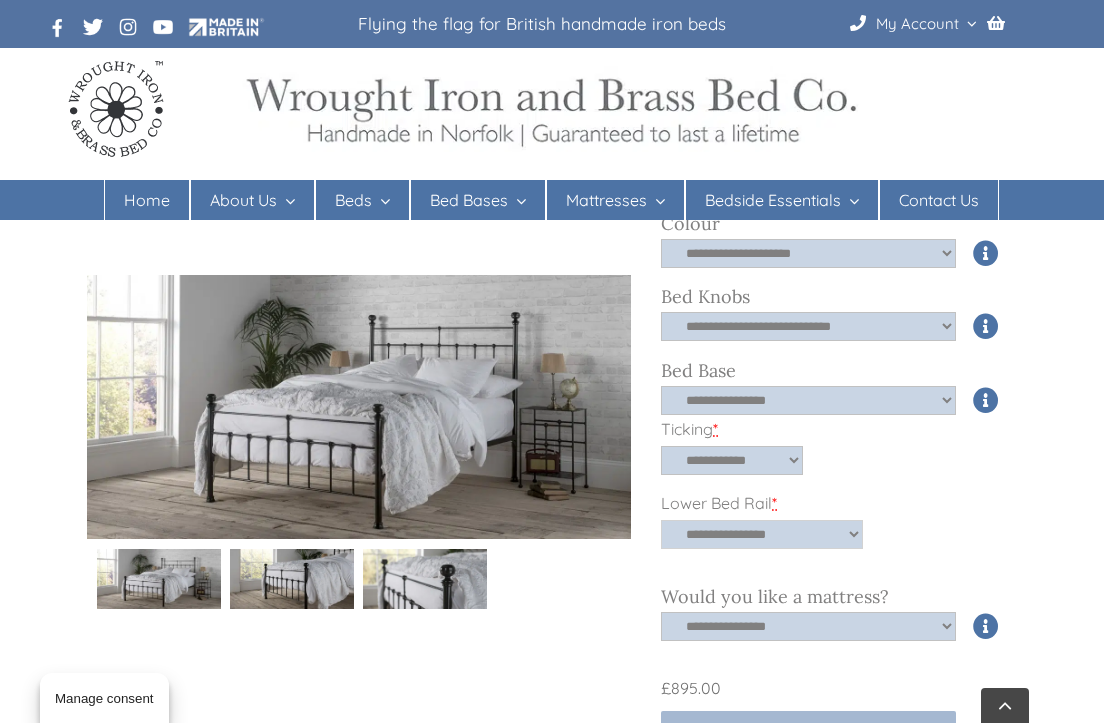 click on "**********" at bounding box center (762, 534) 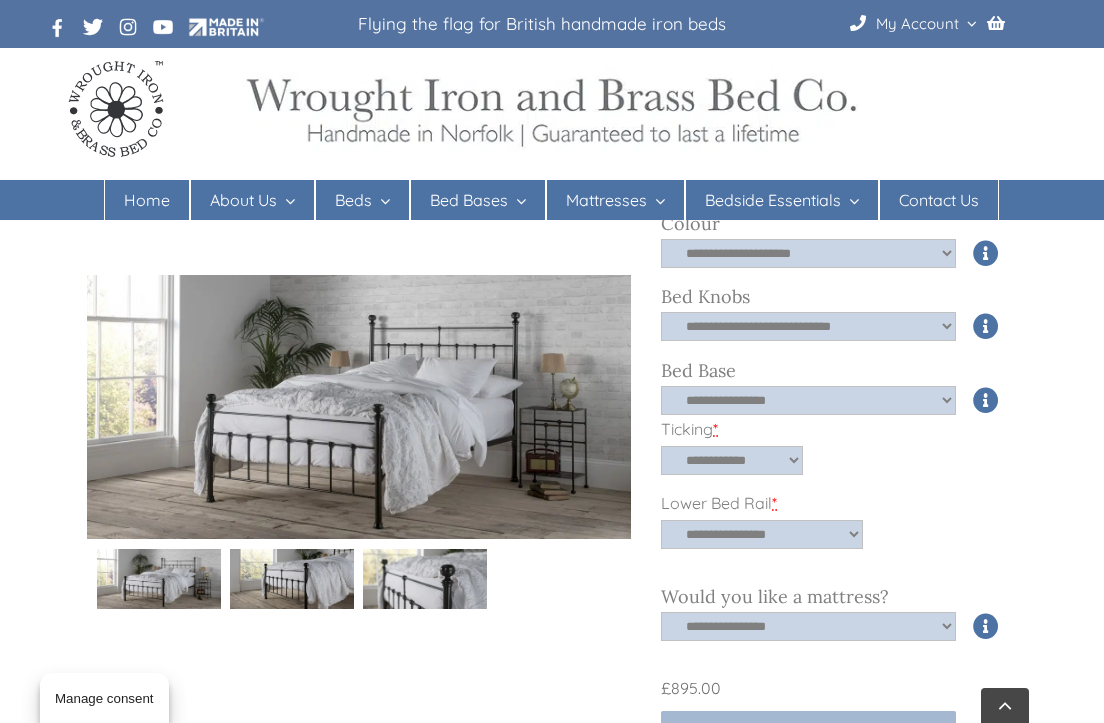 click on "Lower Bed Rail  *" 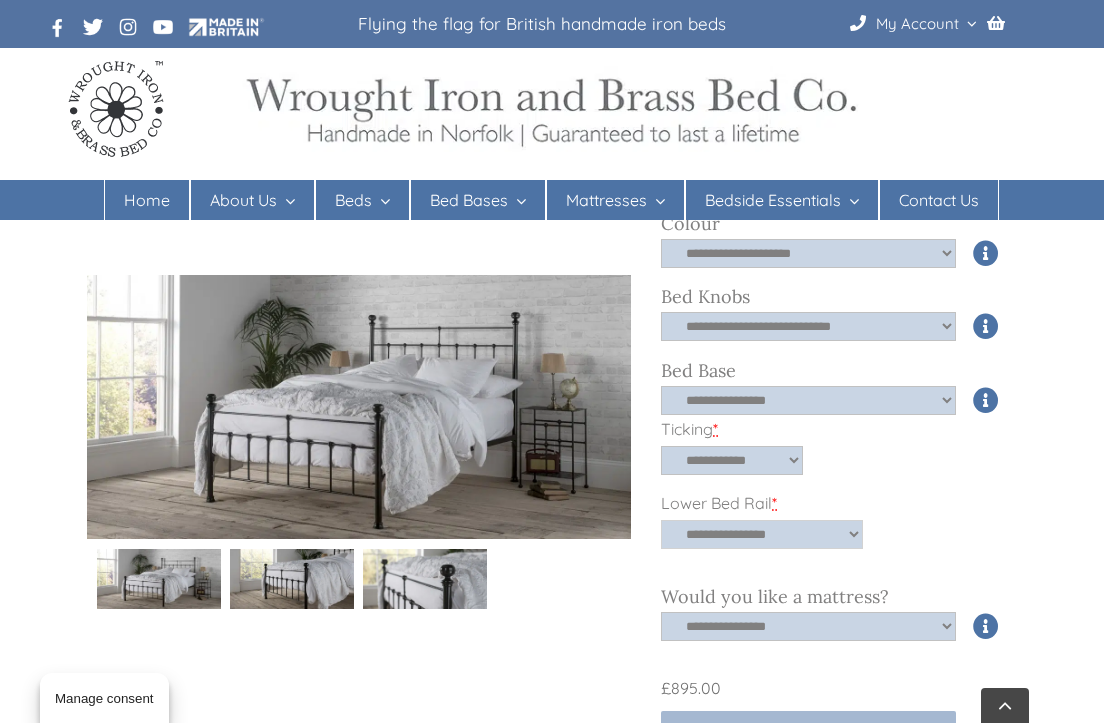 select on "**" 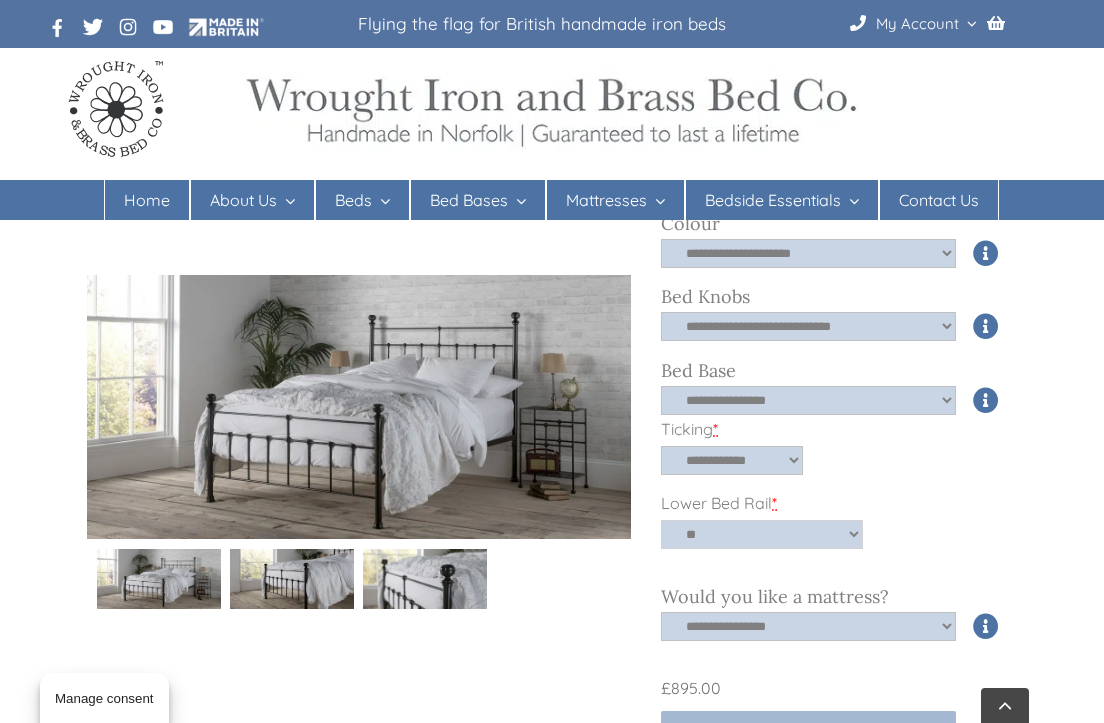 select on "**********" 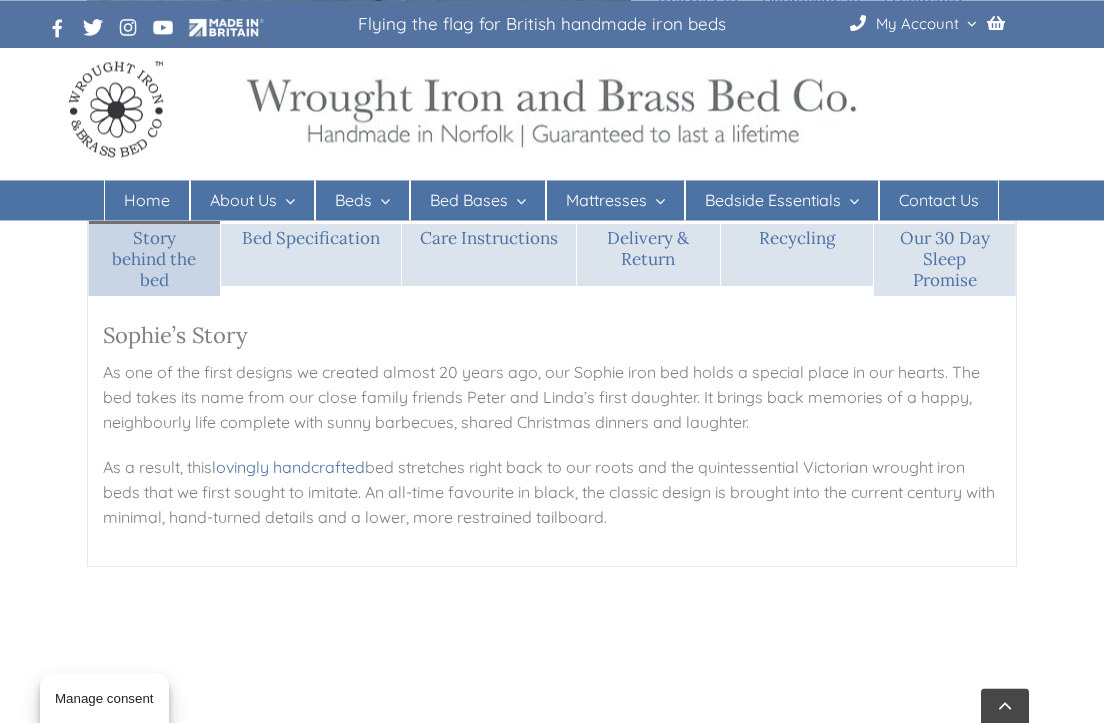 scroll, scrollTop: 1861, scrollLeft: 0, axis: vertical 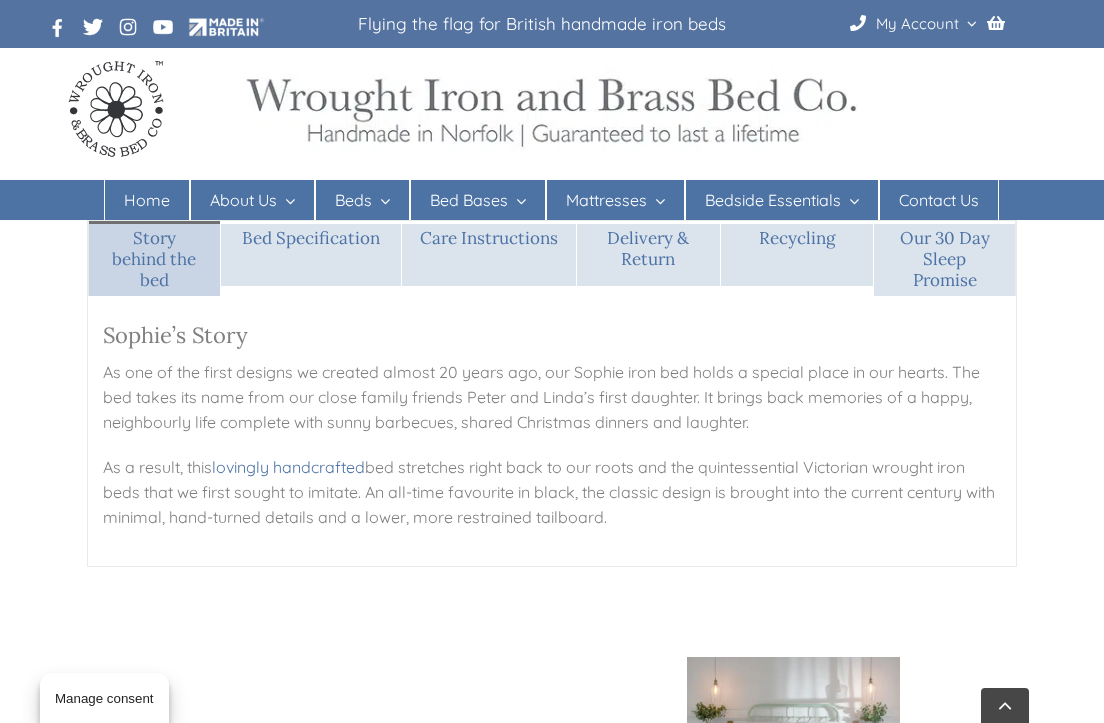 click on "Sprung Bed Bases" at bounding box center [493, 280] 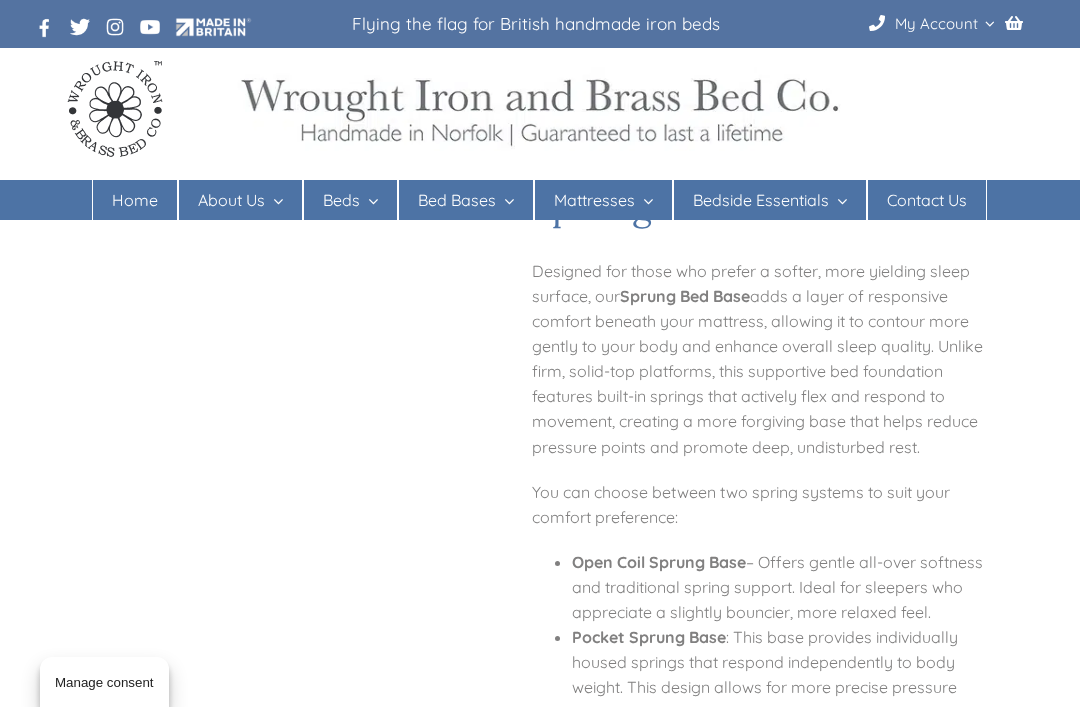 scroll, scrollTop: 0, scrollLeft: 0, axis: both 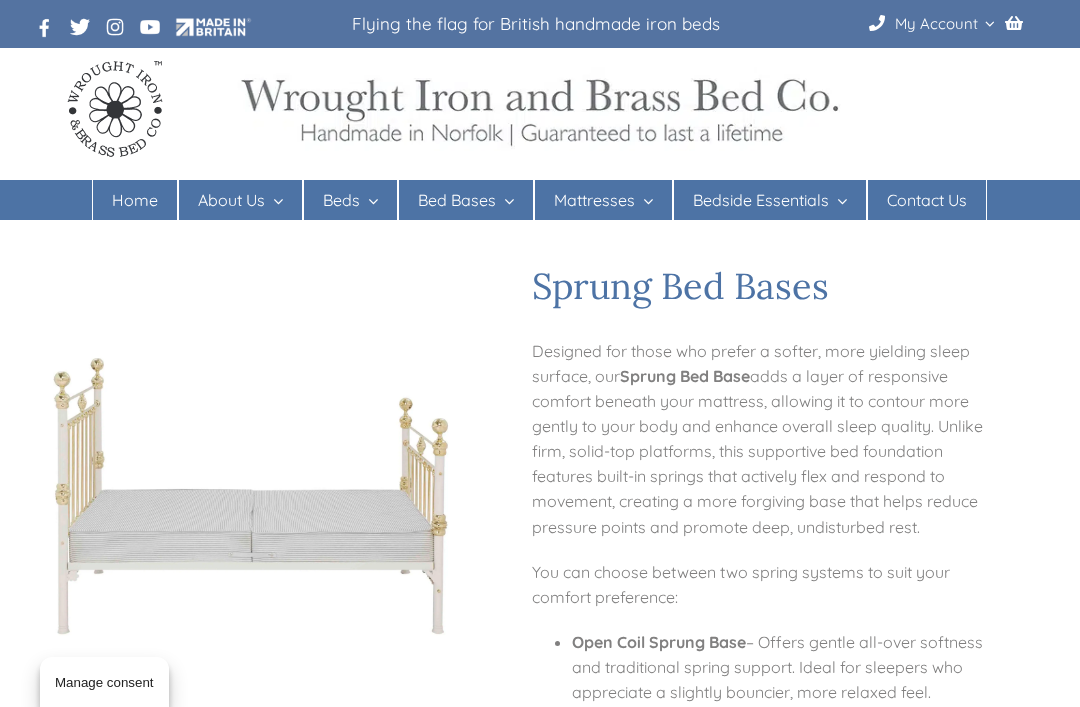 click on "Bed Bases" at bounding box center [478, 247] 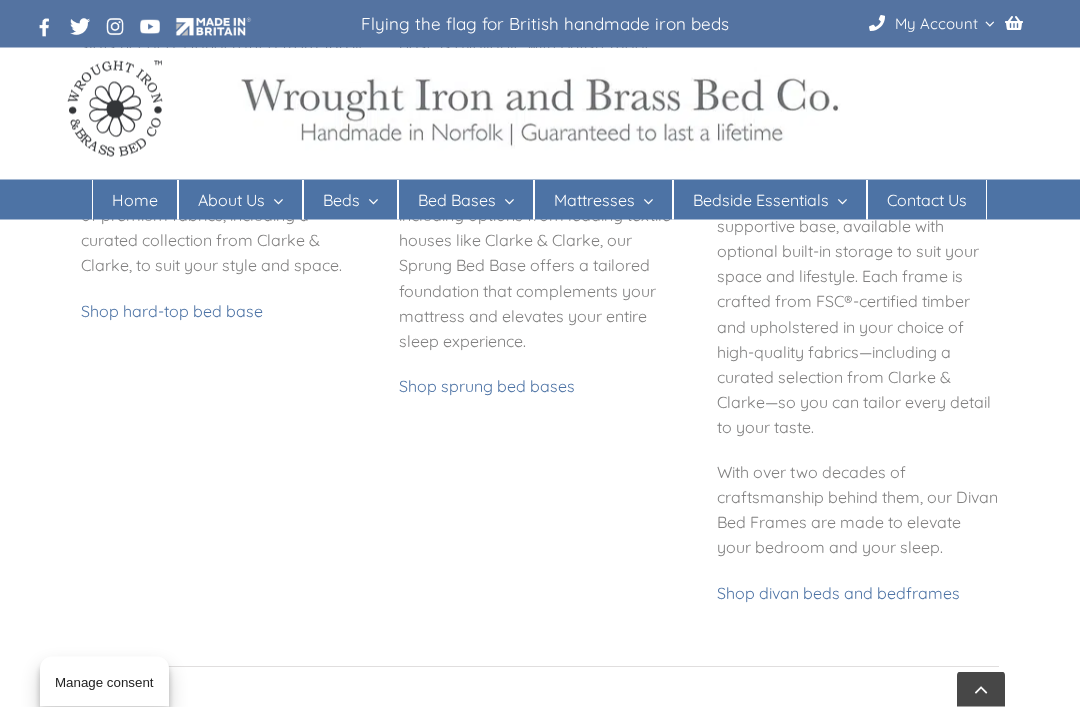 scroll, scrollTop: 1081, scrollLeft: 0, axis: vertical 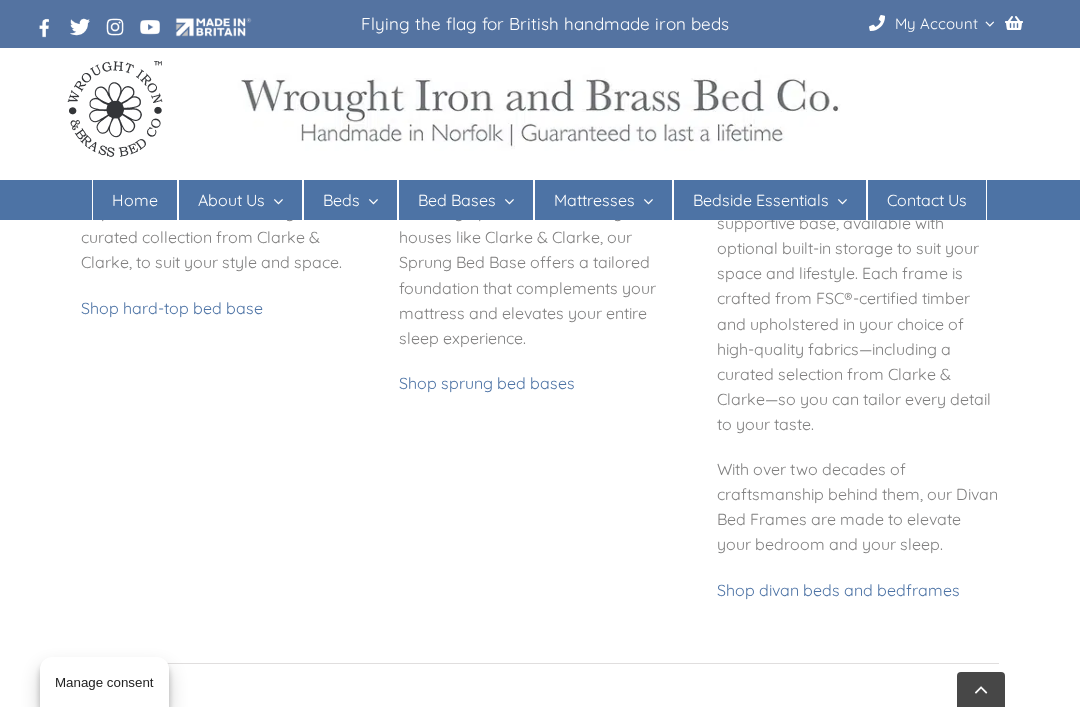 click on "Shop divan beds and bedframes" at bounding box center [838, 590] 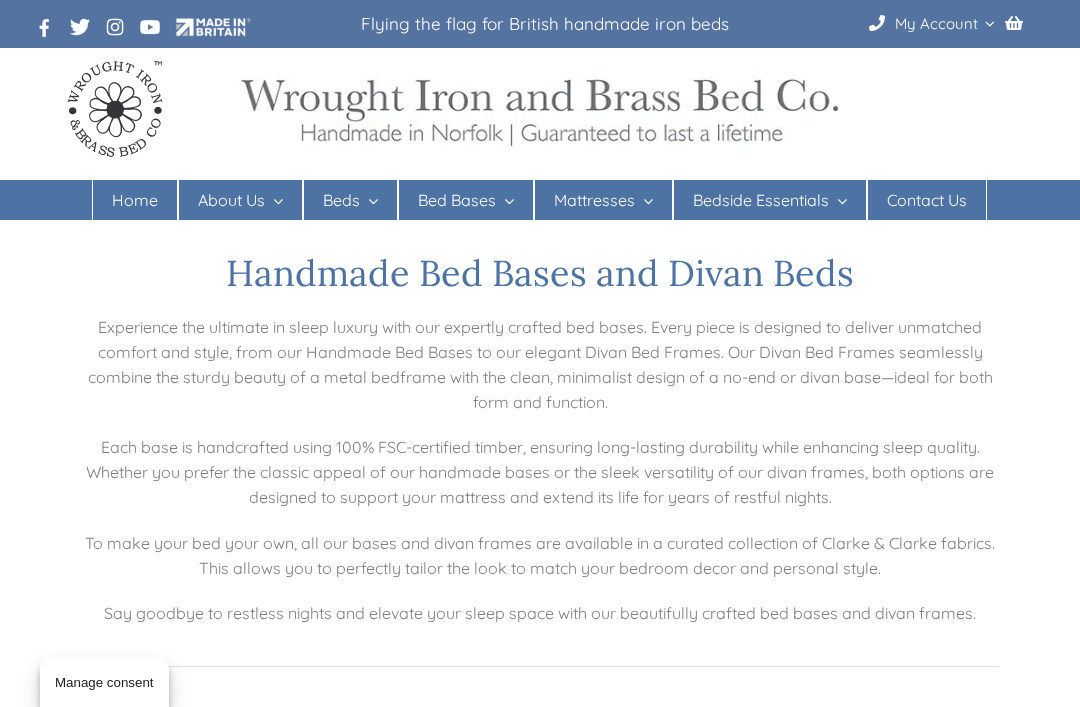 scroll, scrollTop: 0, scrollLeft: 0, axis: both 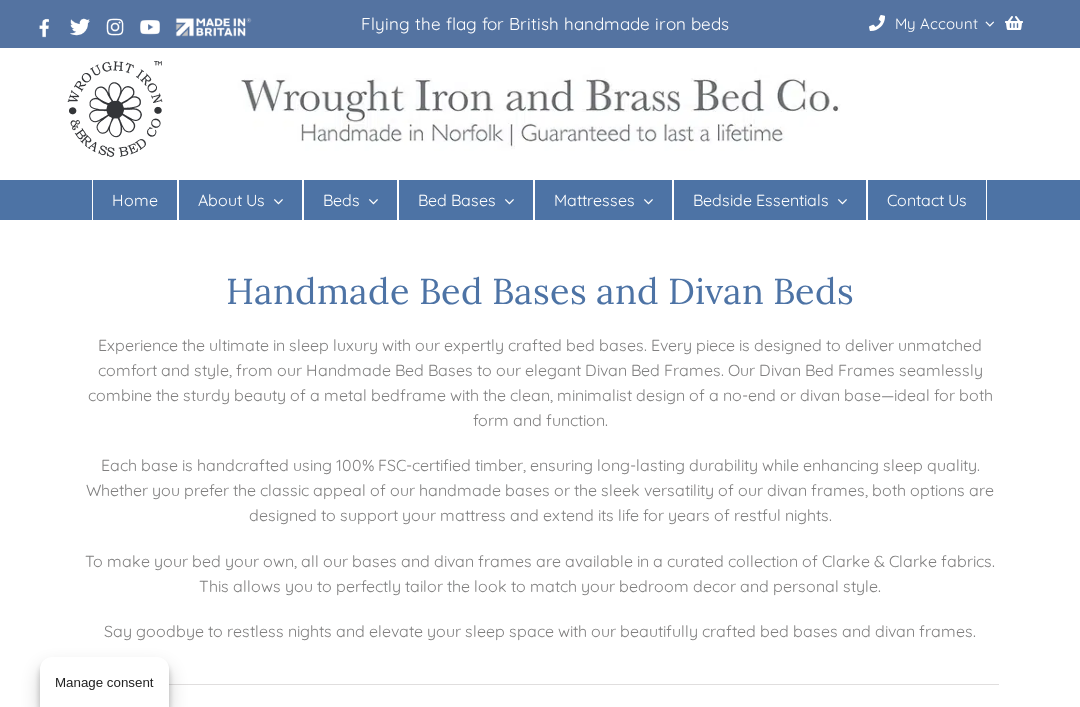click on "Handmade Bed Bases and Divan Beds
Experience the ultimate in sleep luxury with our expertly crafted bed bases. Every piece is designed to deliver unmatched comfort and style, from our Handmade Bed Bases to our elegant Divan Bed Frames. Our Divan Bed Frames seamlessly combine the sturdy beauty of a metal bedframe with the clean, minimalist design of a no-end or divan base—ideal for both form and function.
Each base is handcrafted using 100% FSC-certified timber, ensuring long-lasting durability while enhancing sleep quality. Whether you prefer the classic appeal of our handmade bases or the sleek versatility of our divan frames, both options are designed to support your mattress and extend its life for years of restful nights.
To make your bed your own, all our bases and divan frames are available in a curated collection of Clarke & Clarke fabrics. This allows you to perfectly tailor the look to match your bedroom decor and personal style." at bounding box center (540, 457) 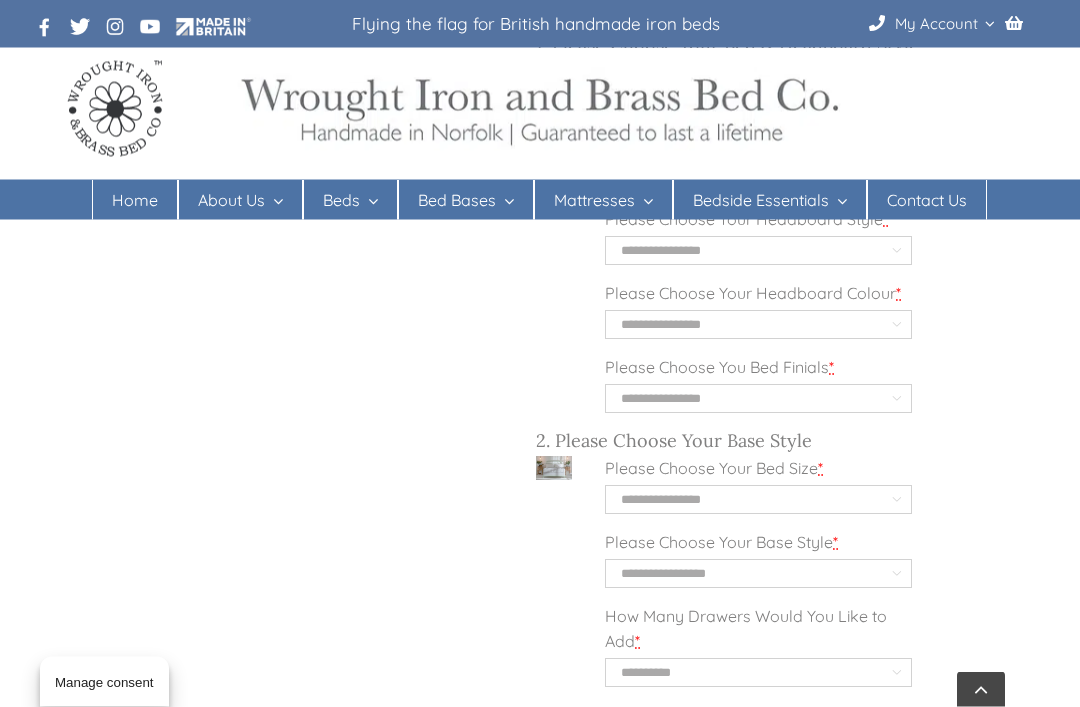 scroll, scrollTop: 2172, scrollLeft: 0, axis: vertical 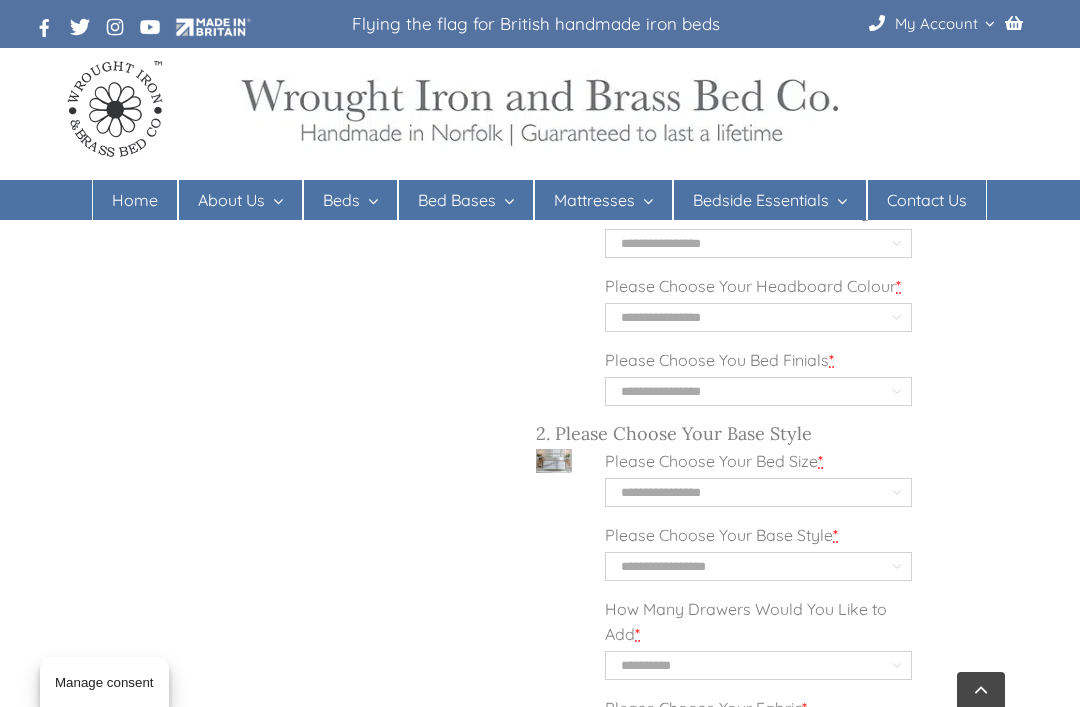 click on "**********" at bounding box center (758, 566) 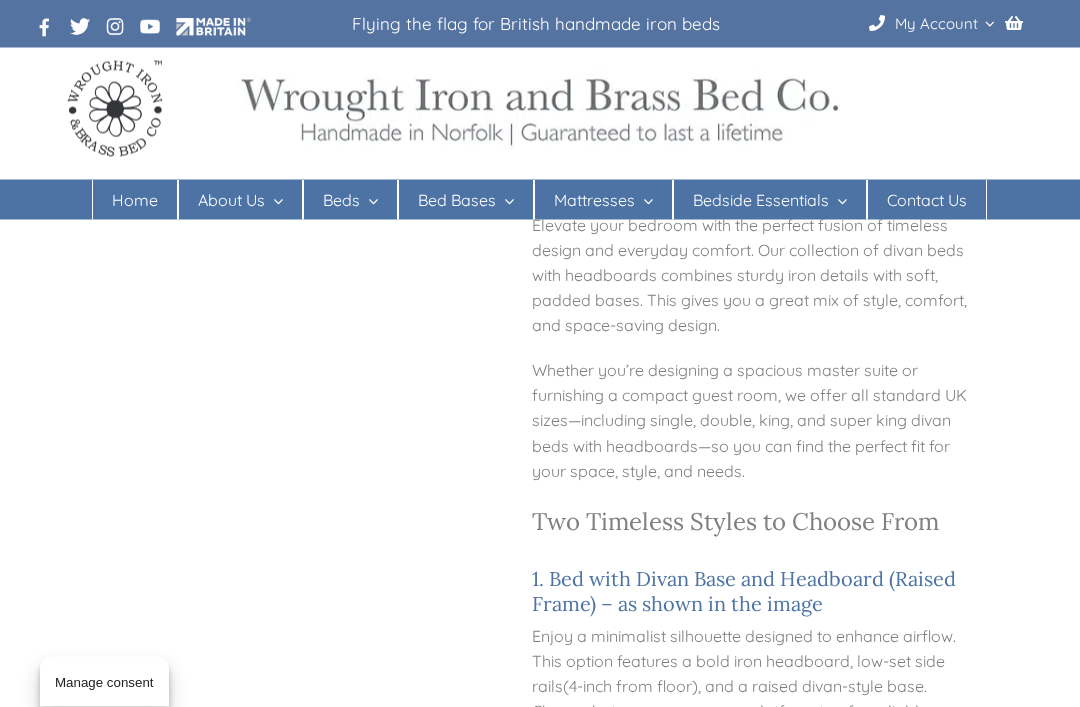 scroll, scrollTop: 0, scrollLeft: 0, axis: both 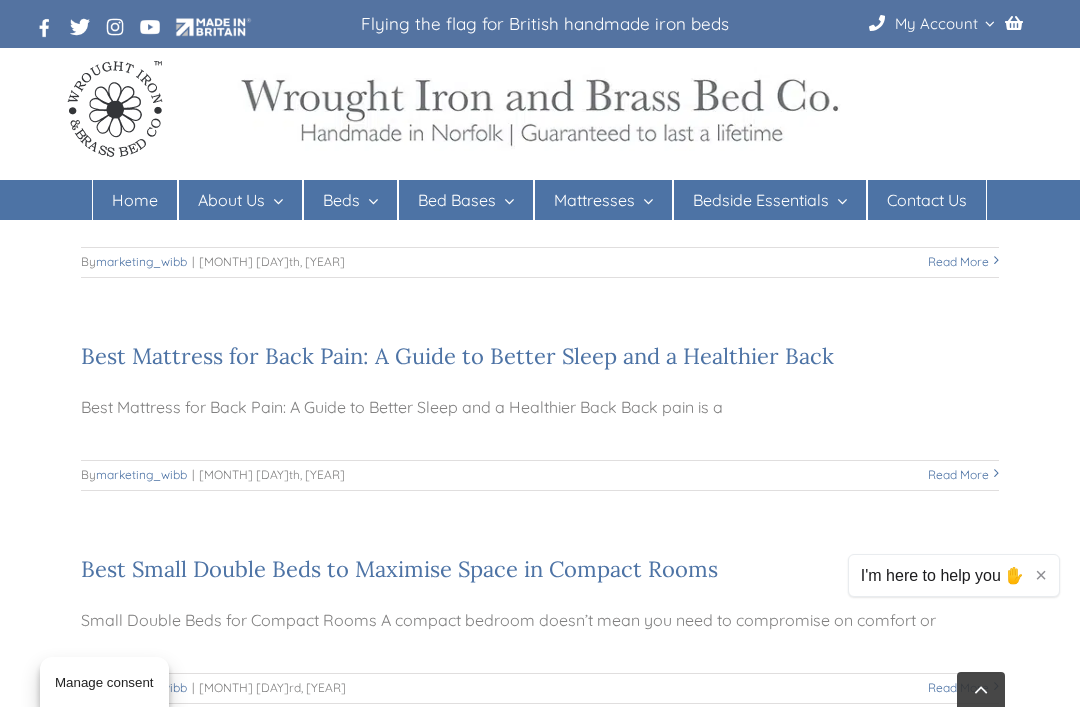 click on "Read More" at bounding box center (958, 474) 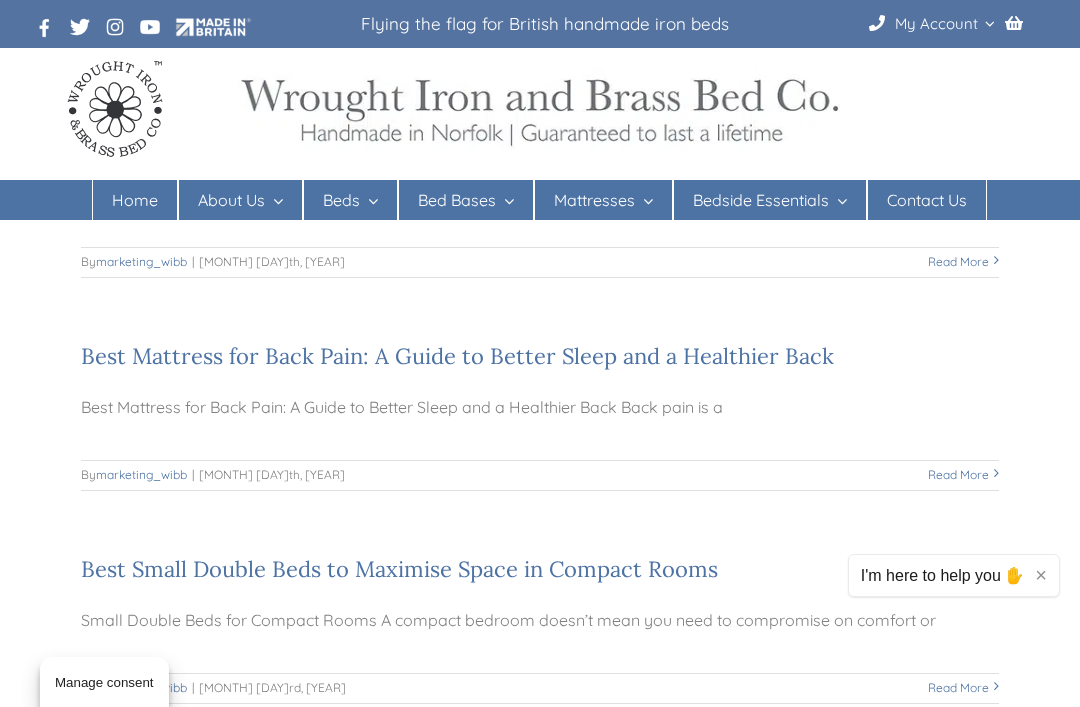 scroll, scrollTop: 1899, scrollLeft: 0, axis: vertical 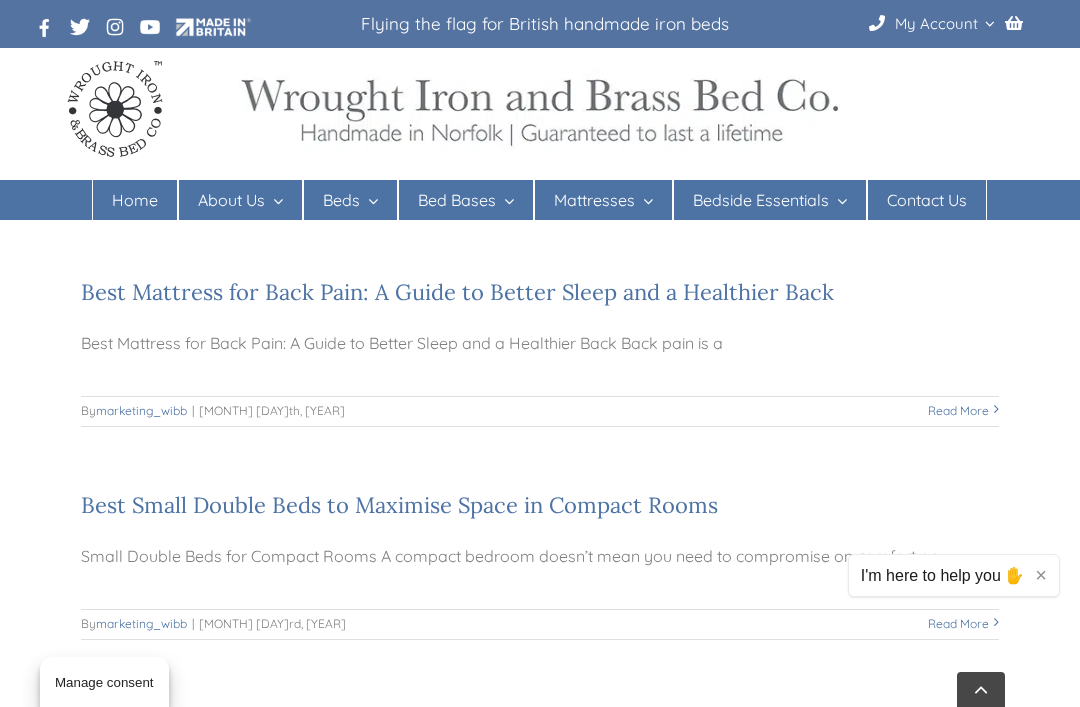 click on "Podcast" at bounding box center [407, 332] 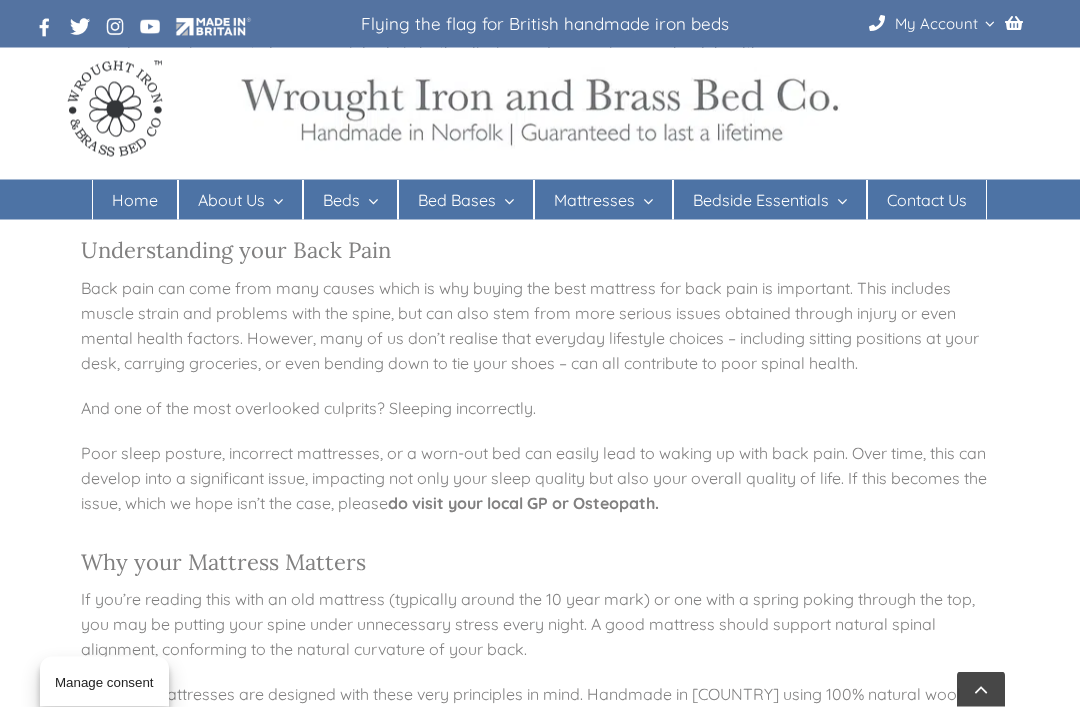 scroll, scrollTop: 835, scrollLeft: 0, axis: vertical 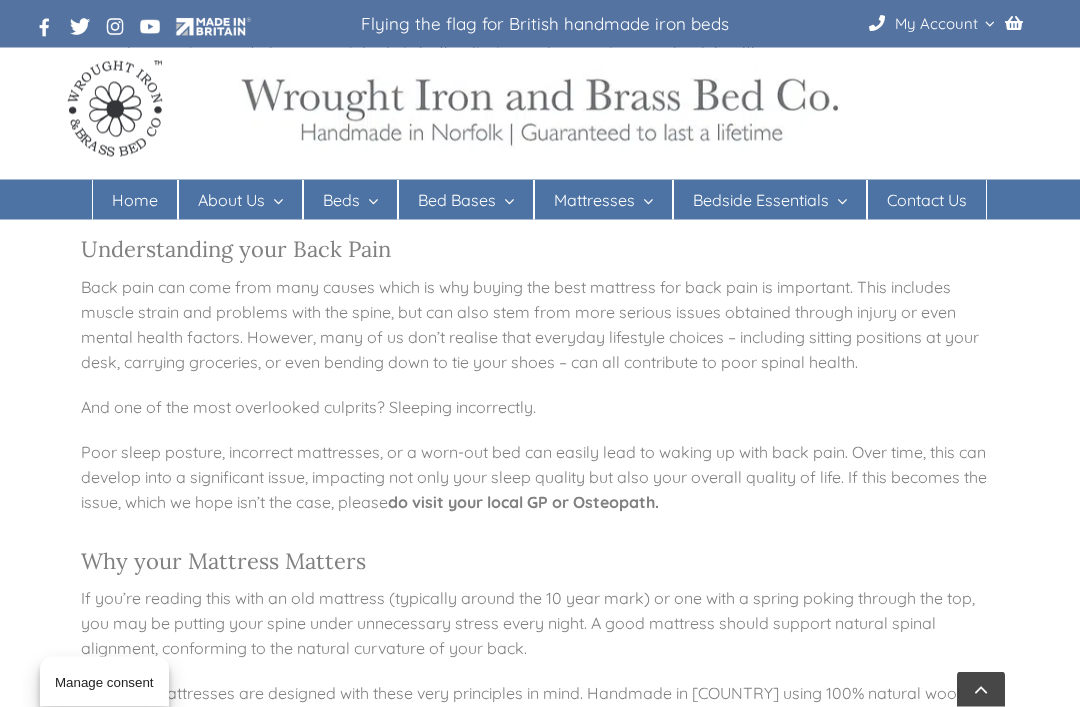 click on "Understanding your Back Pain
Back pain can come from many causes which is why buying the best mattress for back pain is important. This includes muscle strain and problems with the spine, but can also stem from more serious issues obtained through injury or even mental health factors. However, many of us don’t realise that everyday lifestyle choices – including sitting positions at your desk, carrying groceries, or even bending down to tie your shoes – can all contribute to poor spinal health.
And one of the most overlooked culprits? Sleeping incorrectly.
Poor sleep posture, incorrect mattresses, or a worn-out bed can easily lead to waking up with back pain. Over time, this can develop into a significant issue, impacting not only your sleep quality but also your overall quality of life. If this becomes the issue, which we hope isn’t the case, please  do visit your local GP or Osteopath.
Why your Mattress Matters
So Why Wool?
Natural Firmness:
Breathability:
Our 100%" at bounding box center [540, 1166] 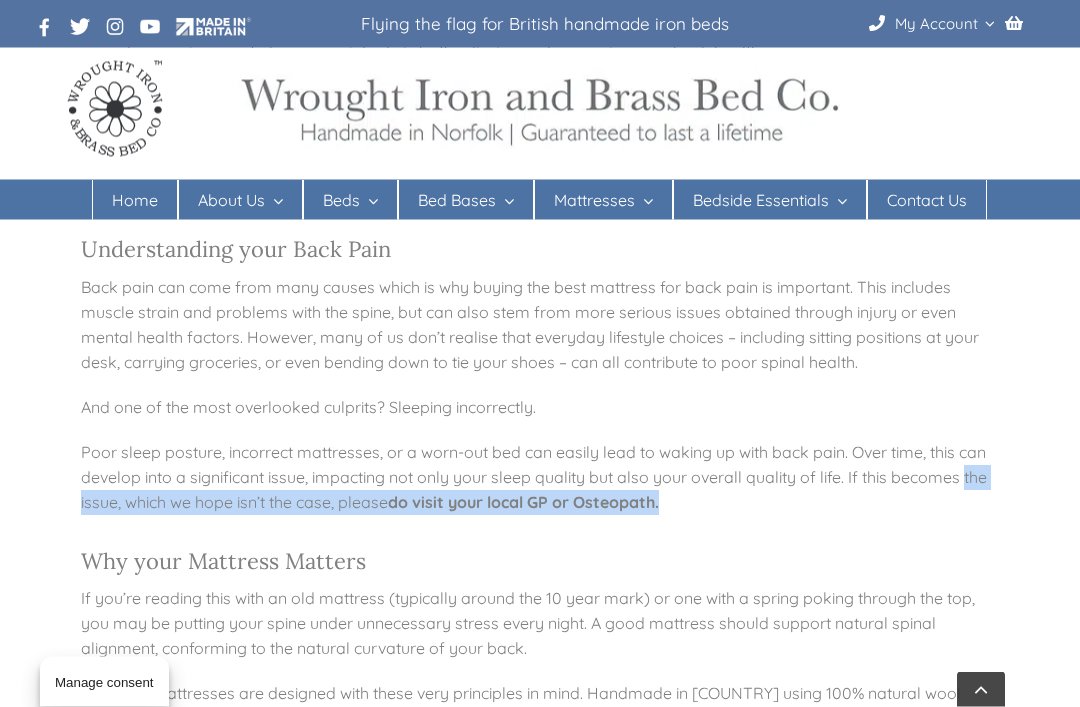 click on "Understanding your Back Pain
Back pain can come from many causes which is why buying the best mattress for back pain is important. This includes muscle strain and problems with the spine, but can also stem from more serious issues obtained through injury or even mental health factors. However, many of us don’t realise that everyday lifestyle choices – including sitting positions at your desk, carrying groceries, or even bending down to tie your shoes – can all contribute to poor spinal health.
And one of the most overlooked culprits? Sleeping incorrectly.
Poor sleep posture, incorrect mattresses, or a worn-out bed can easily lead to waking up with back pain. Over time, this can develop into a significant issue, impacting not only your sleep quality but also your overall quality of life. If this becomes the issue, which we hope isn’t the case, please  do visit your local GP or Osteopath.
Why your Mattress Matters
So Why Wool?
Natural Firmness:
Breathability:
Our 100%" at bounding box center [540, 1166] 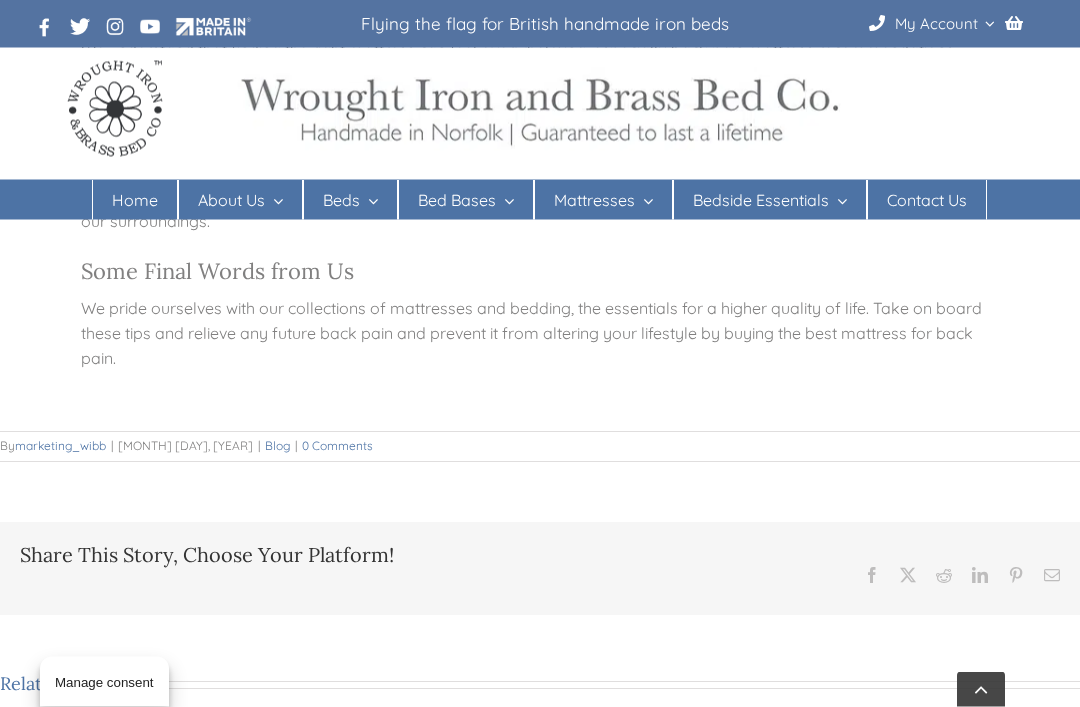 scroll, scrollTop: 2964, scrollLeft: 0, axis: vertical 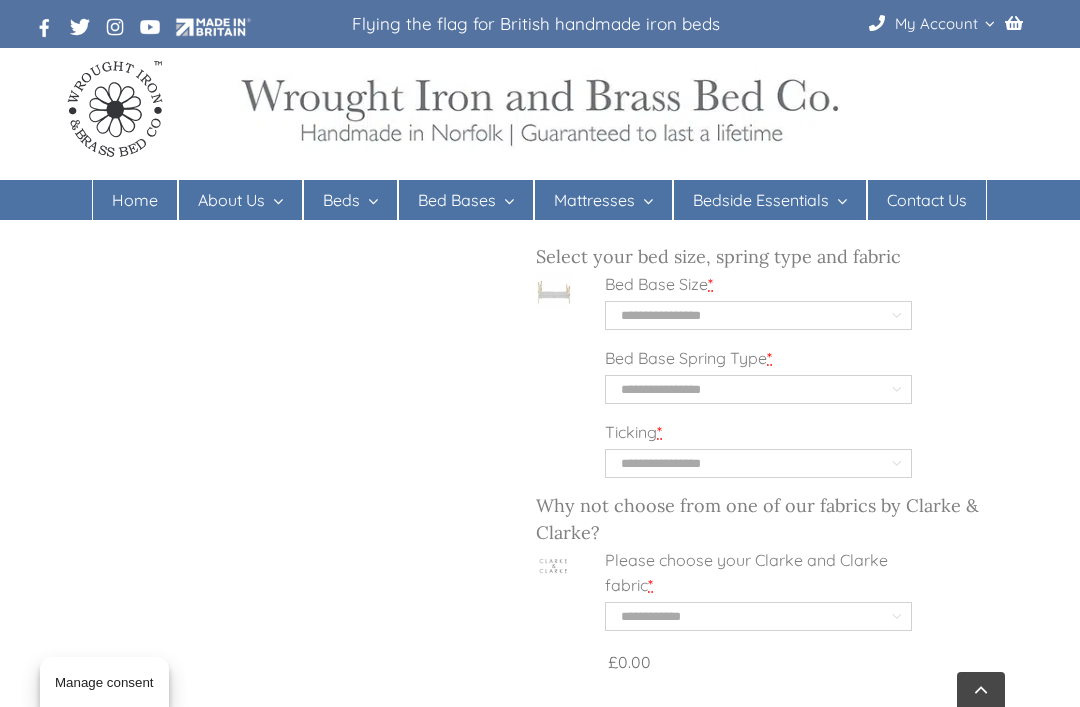 click on "**********" at bounding box center (758, 389) 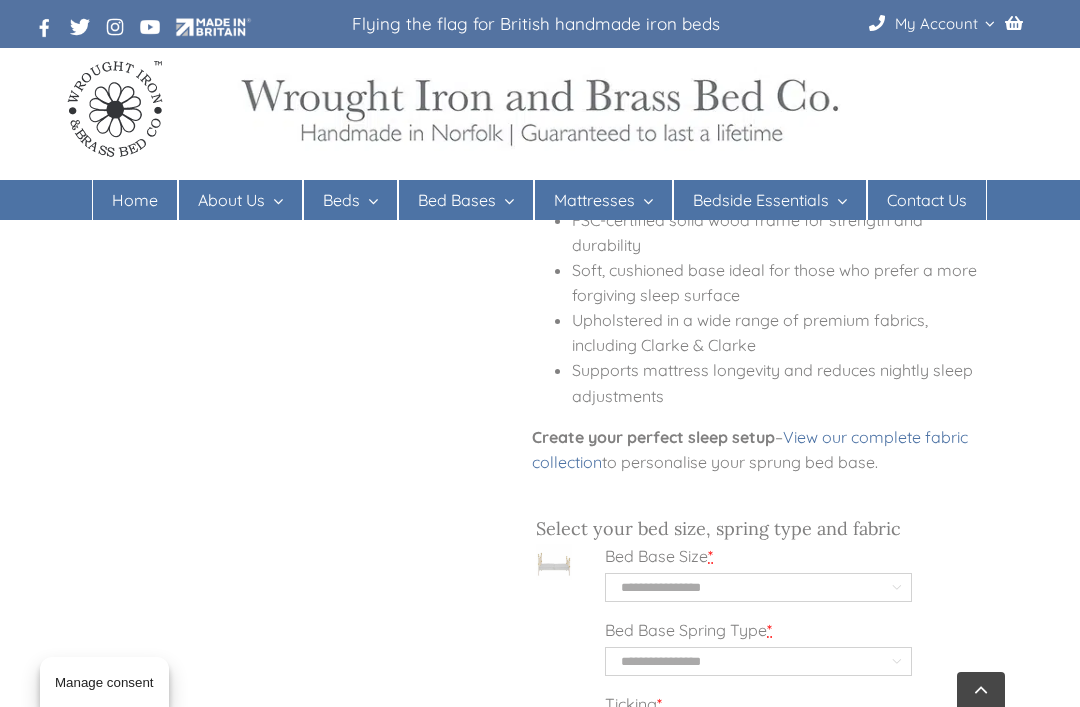 scroll, scrollTop: 1150, scrollLeft: 0, axis: vertical 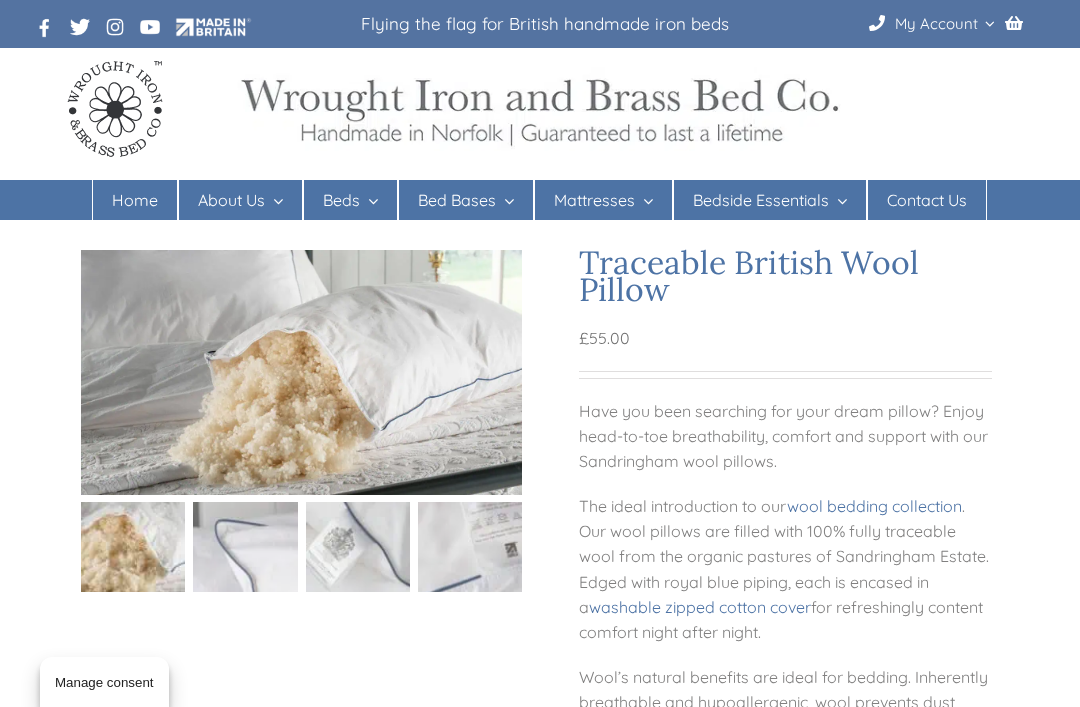 click on "Traceable British Wool Pillow
£ 55.00
Have you been searching for your dream pillow? Enjoy head-to-toe breathability, comfort and support with our Sandringham wool pillows.
The ideal introduction to our  wool bedding collection . Our wool pillows are filled with 100% fully traceable wool from the organic pastures of Sandringham Estate. Edged with royal blue piping, each is encased in a  washable zipped cotton cover  for refreshingly content comfort night after night.
Wool’s natural benefits are ideal for bedding. Inherently breathable and hypoallergenic, wool prevents dust build-up to keep your airways clear whilst regulating your temperature for soothing and undisturbed slumber. Sleep soundly, no matter your sensitivity.
A Sandringham wool pillow is a must-have for any sleeper.
Wool Pillow Benefits
Washable, breathable zipped cotton cover
Fully adjustable for personalised comfort
Hypoallergenic" at bounding box center [540, 1513] 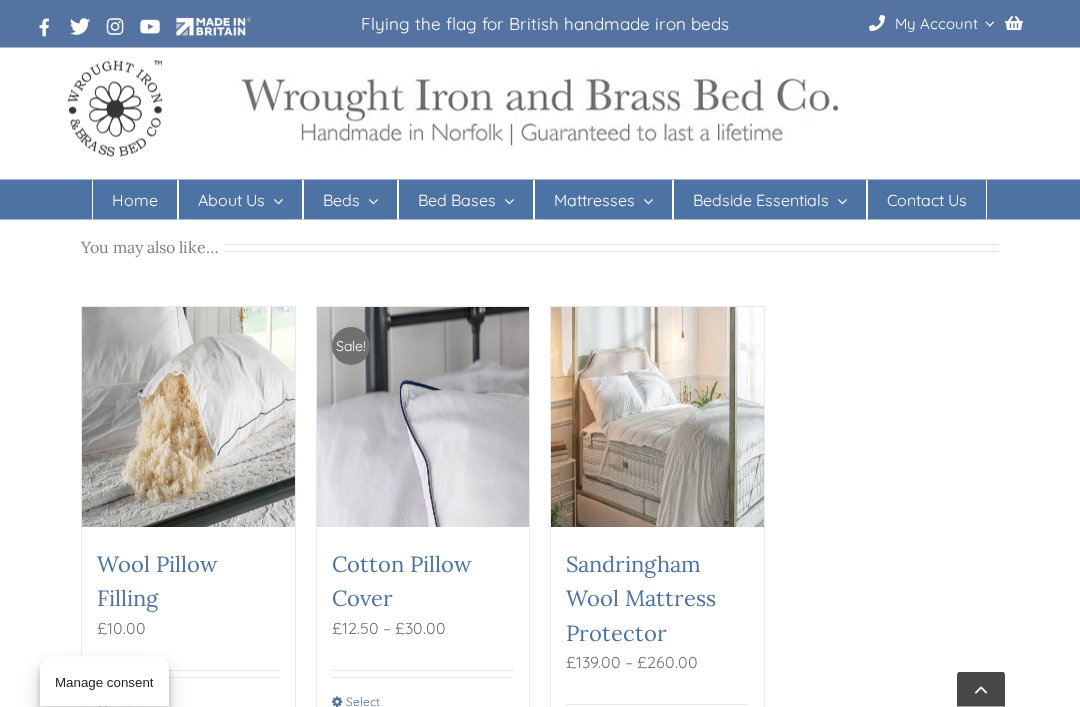 scroll, scrollTop: 1253, scrollLeft: 0, axis: vertical 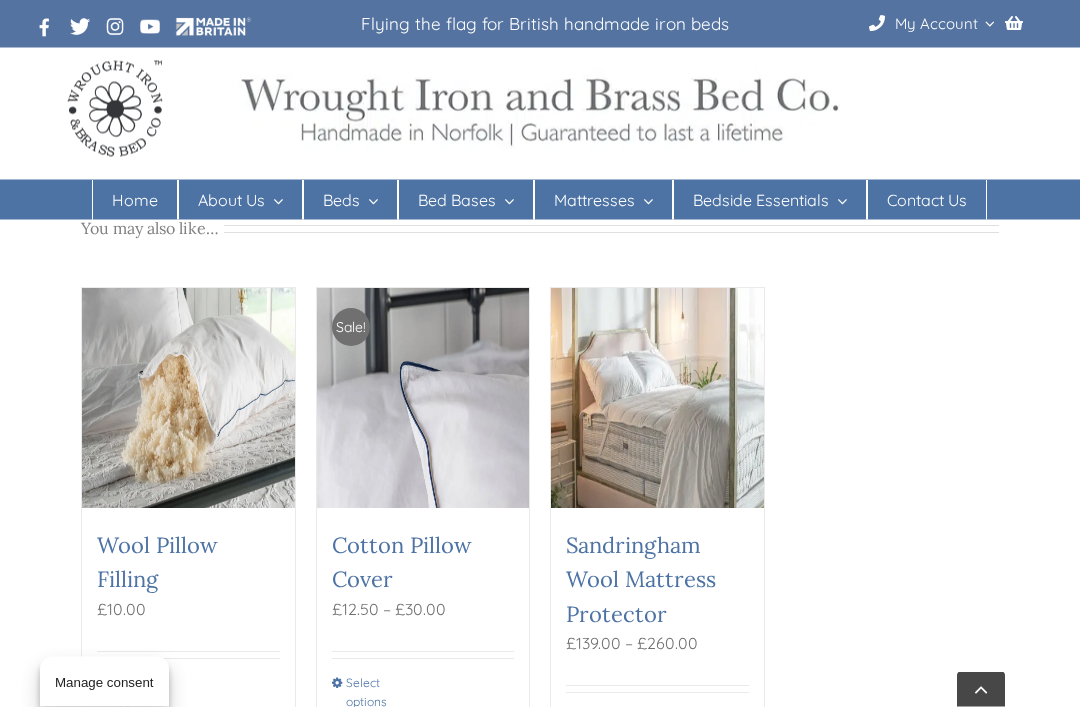 click on "Cotton Pillow Cover" at bounding box center [402, 563] 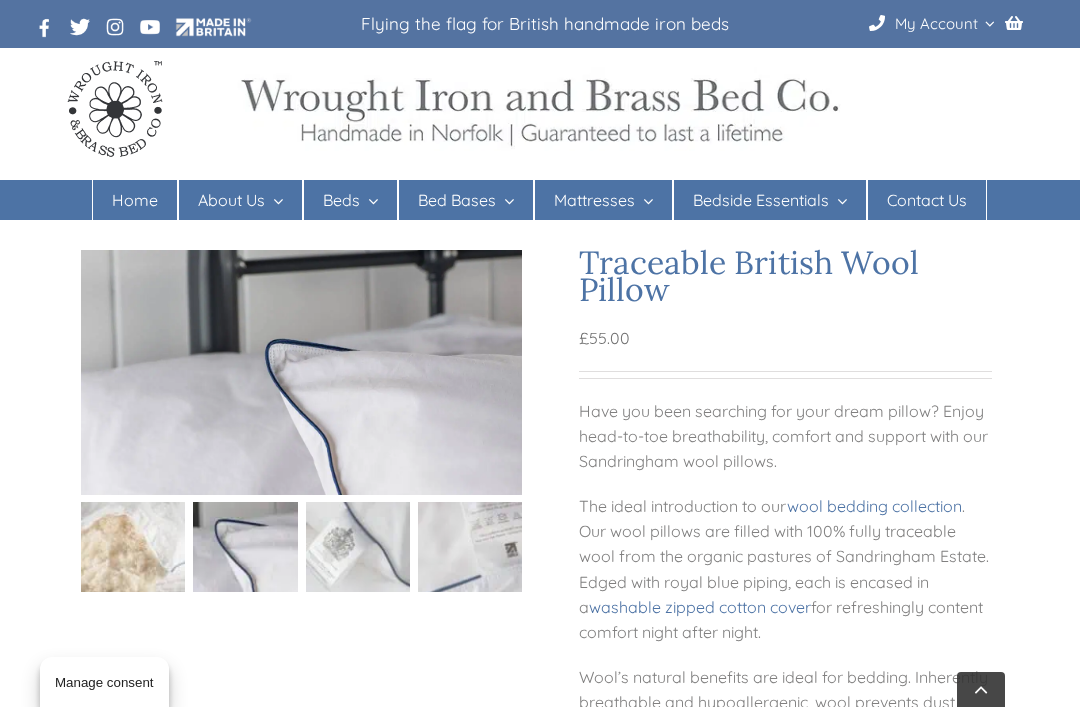 scroll, scrollTop: 1318, scrollLeft: 0, axis: vertical 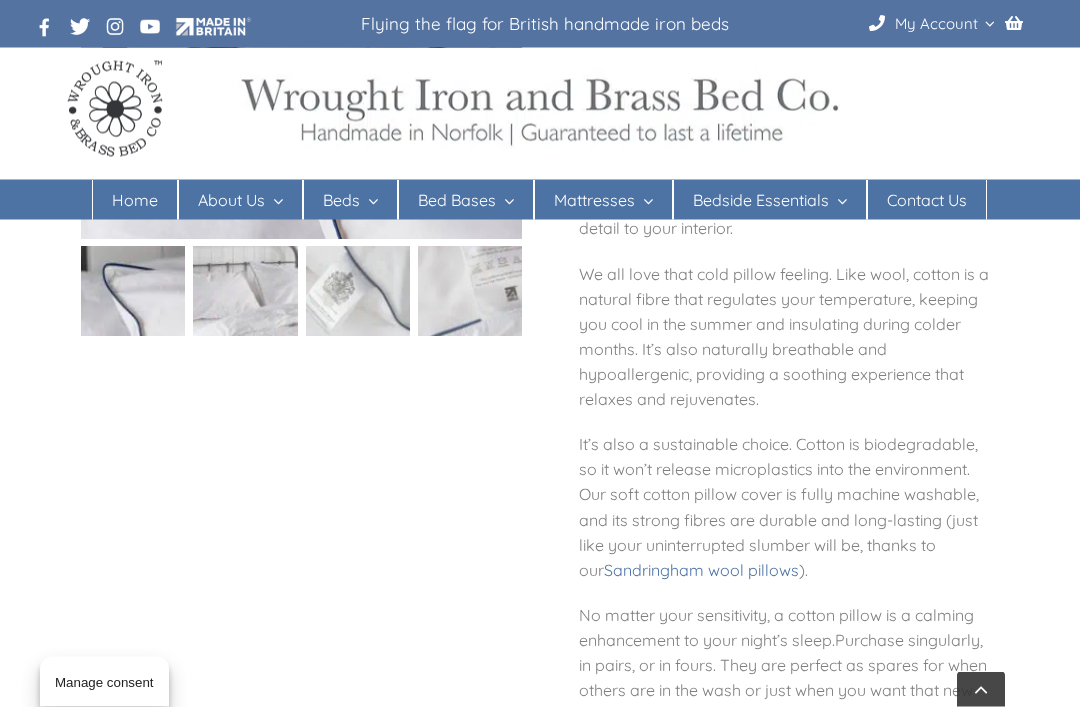 click on "Sale!
Cotton Pillow Cover
£ 12.50   –   £ 30.00 Price range: £12.50 through £30.00
Our calming cotton pillow covers are the solution to stress-free slumber.  Crafted from 100% cotton, each pillow cover is expertly finished with elegant royal blue piping. Enhance your sleep experience and add delicate detail to your interior.
We all love that cold pillow feeling. Like wool, cotton is a natural fibre that regulates your temperature, keeping you cool in the summer and insulating during colder months. It’s also naturally breathable and hypoallergenic, providing a soothing experience that relaxes and rejuvenates.
It’s also a sustainable choice. Cotton is biodegradable, so it won’t release microplastics into the environment. Our soft cotton pillow cover is fully machine washable, and its strong fibres are durable and long-lasting (just like your uninterrupted slumber will be, thanks to our  Sandringham wool pillows" at bounding box center (540, 1334) 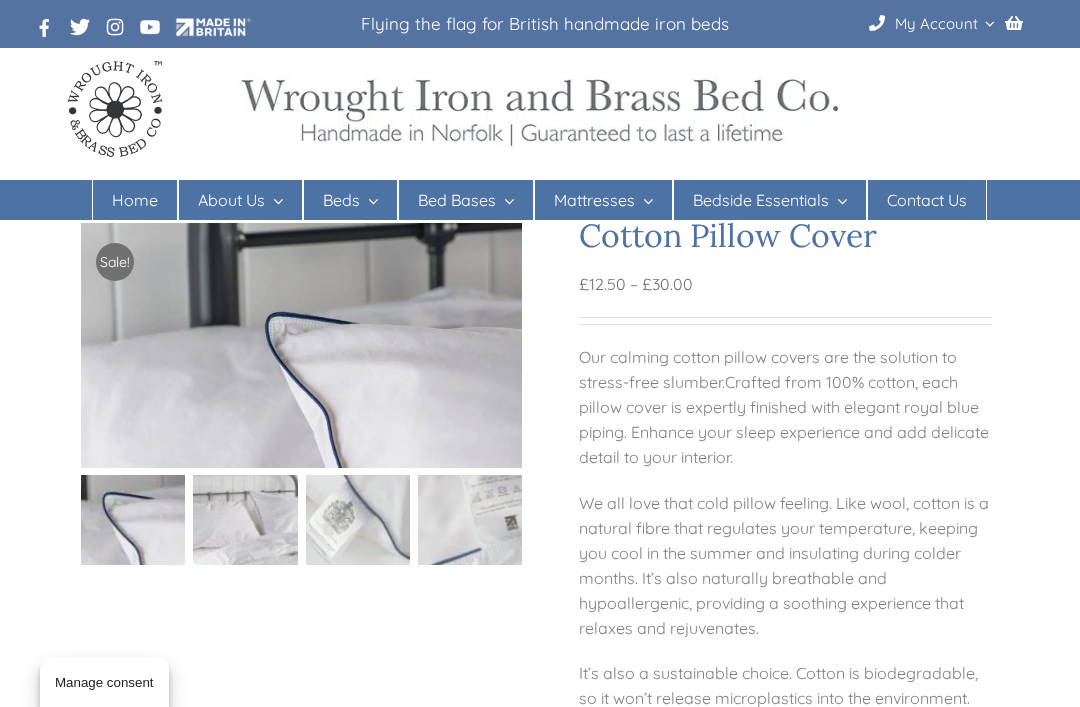scroll, scrollTop: 0, scrollLeft: 0, axis: both 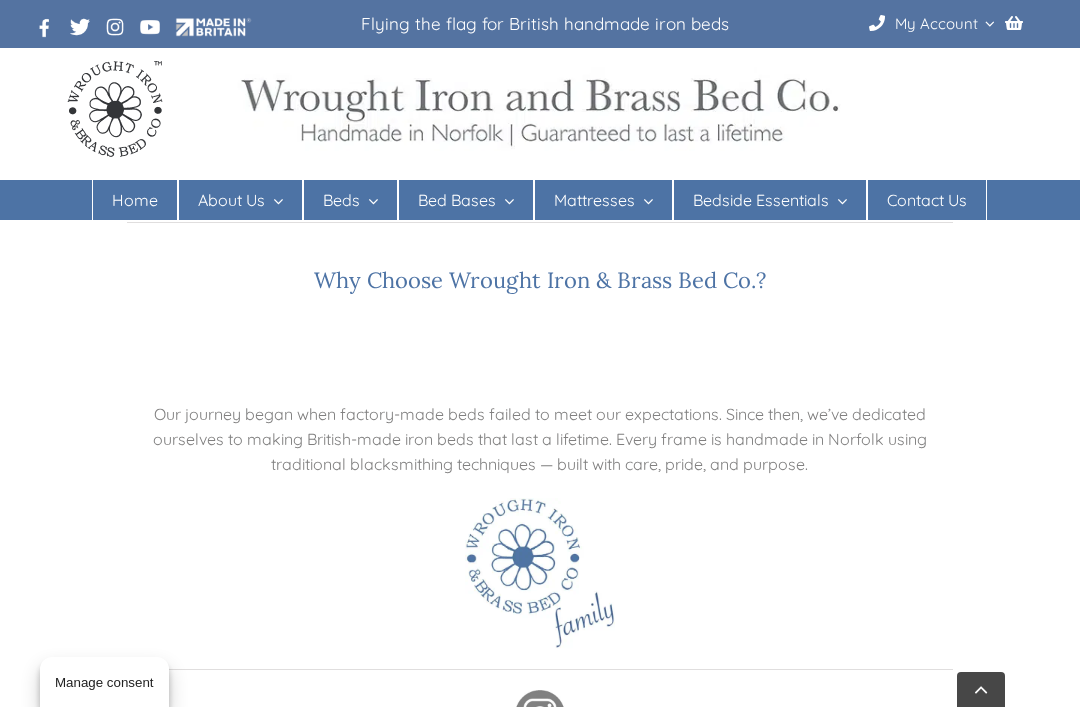 click on "Hard Top Bed Base" at bounding box center (483, 311) 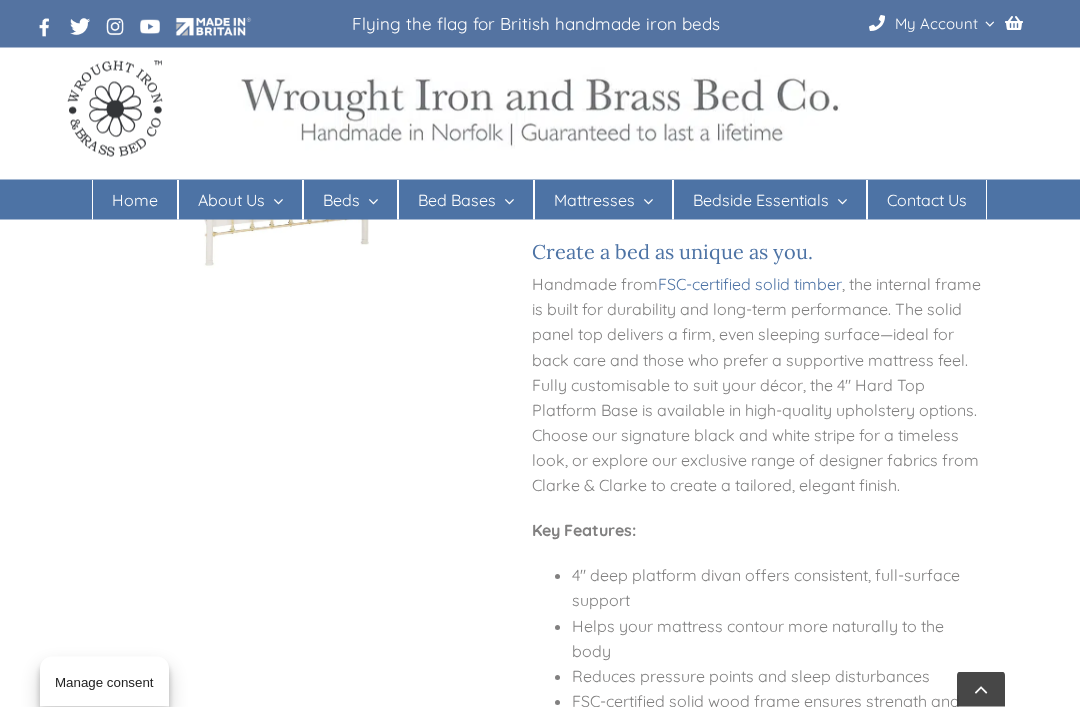 scroll, scrollTop: 460, scrollLeft: 0, axis: vertical 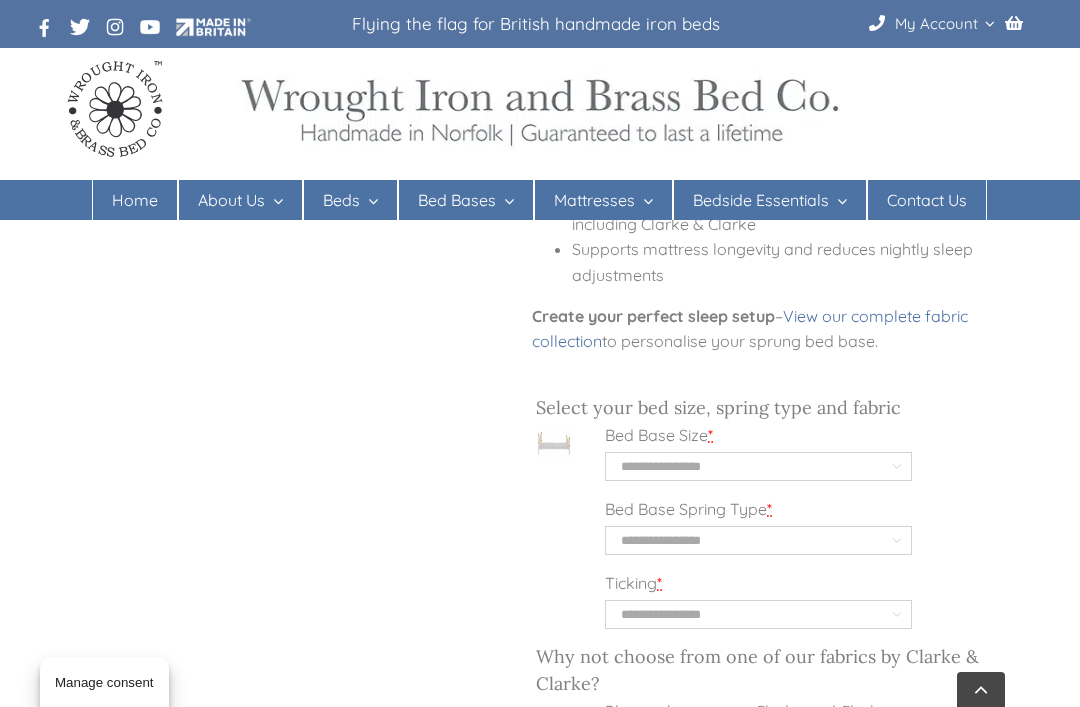 click on "**********" at bounding box center [758, 466] 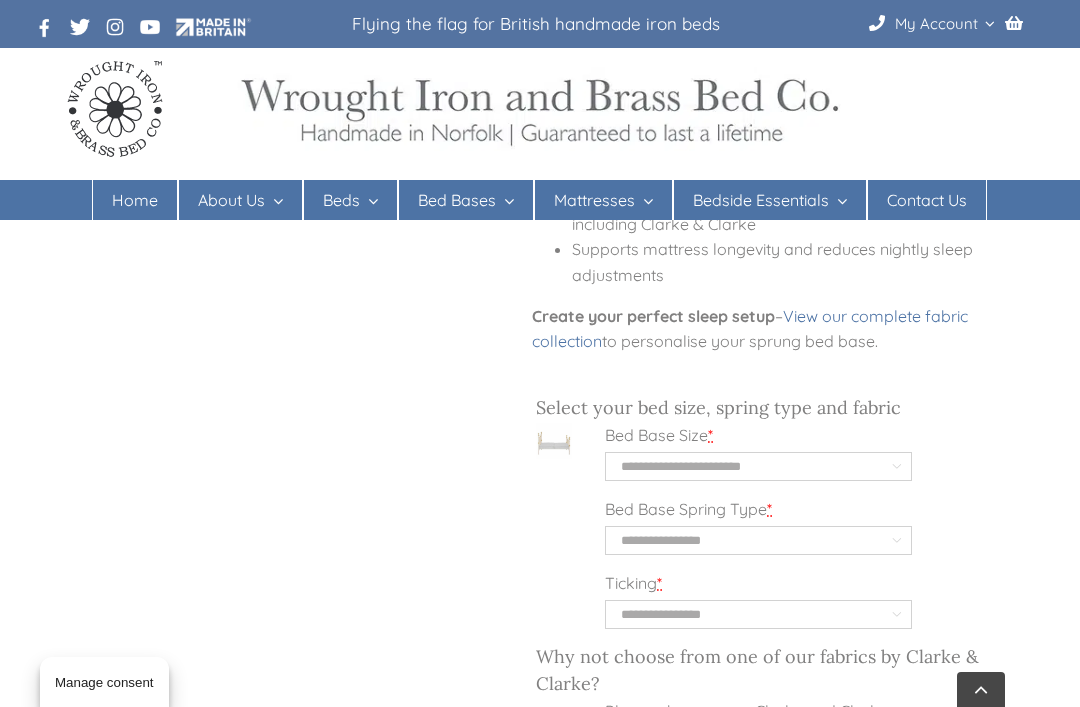 select on "**********" 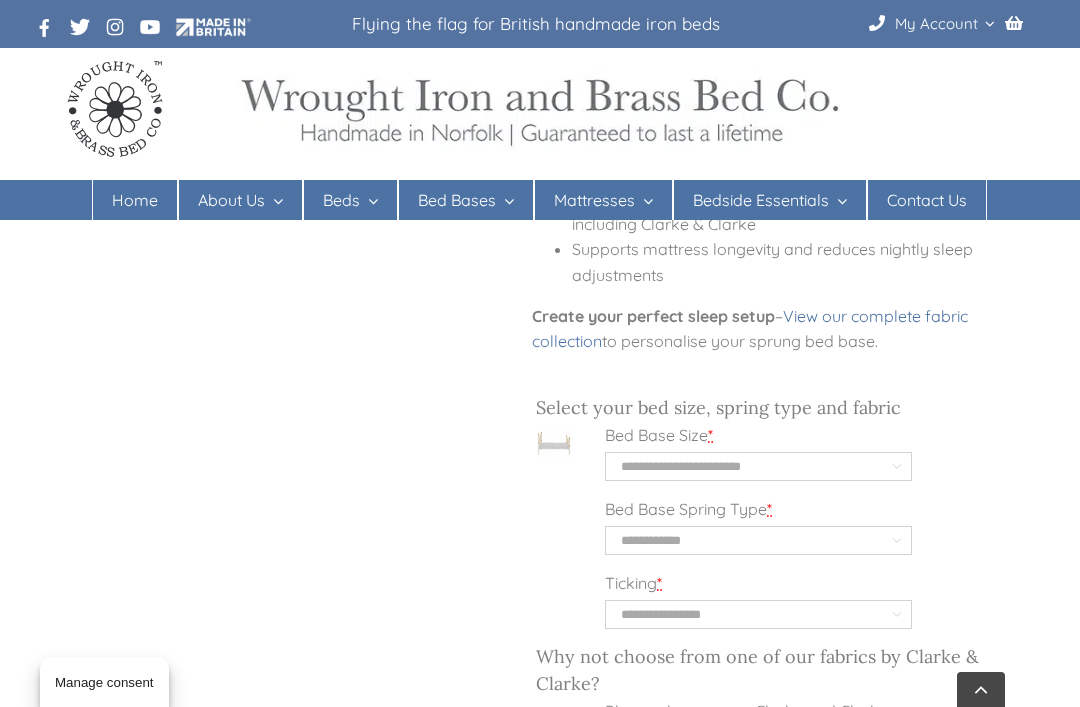 select on "**********" 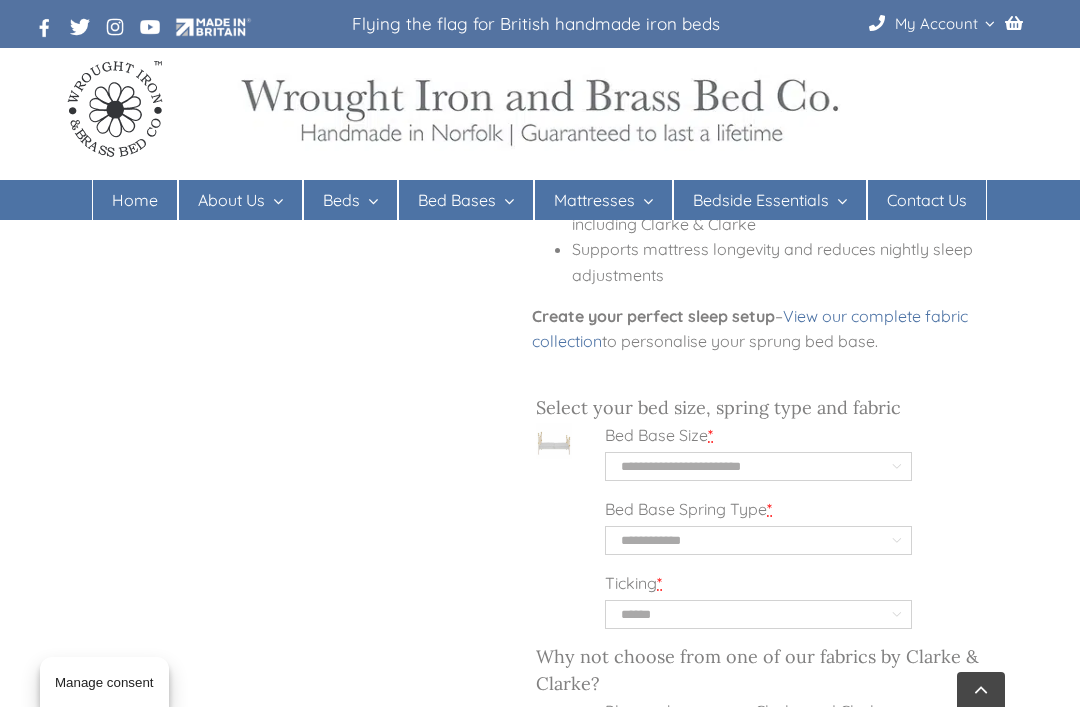 select on "**********" 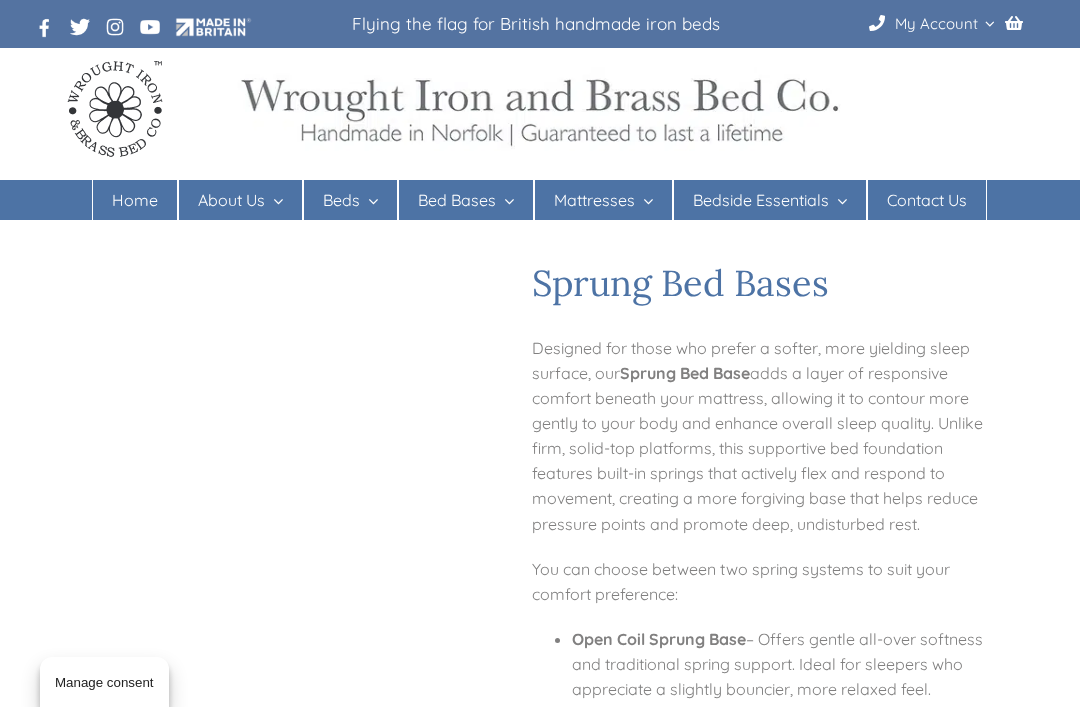 scroll, scrollTop: 0, scrollLeft: 0, axis: both 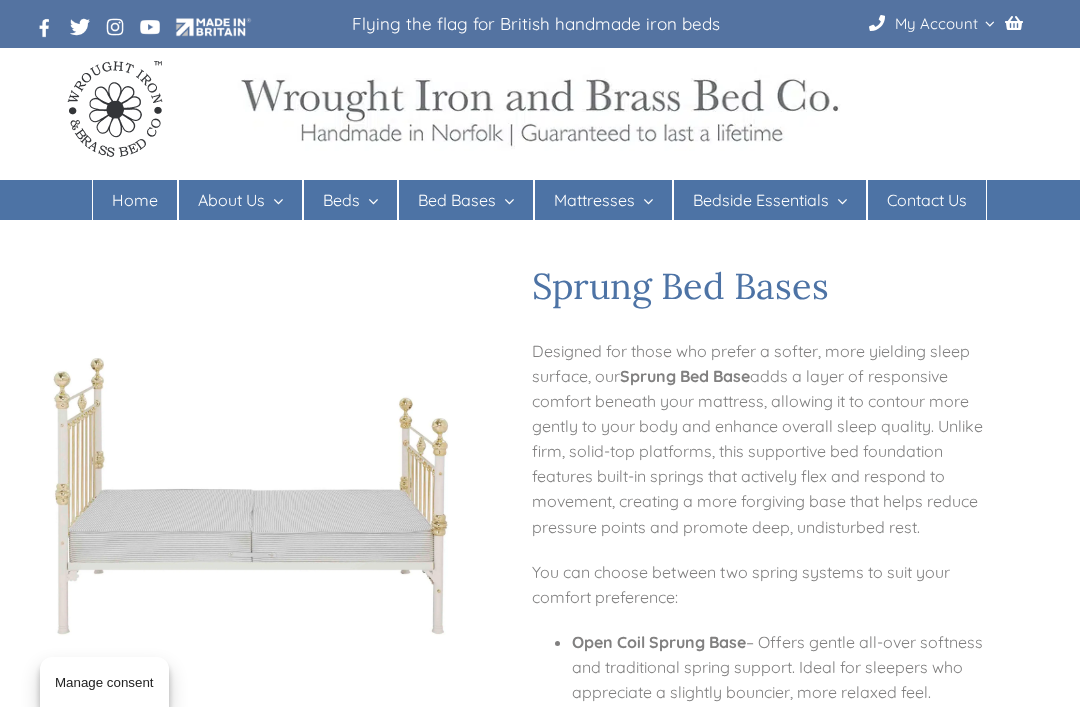 click on "FAQ’s" at bounding box center (581, 435) 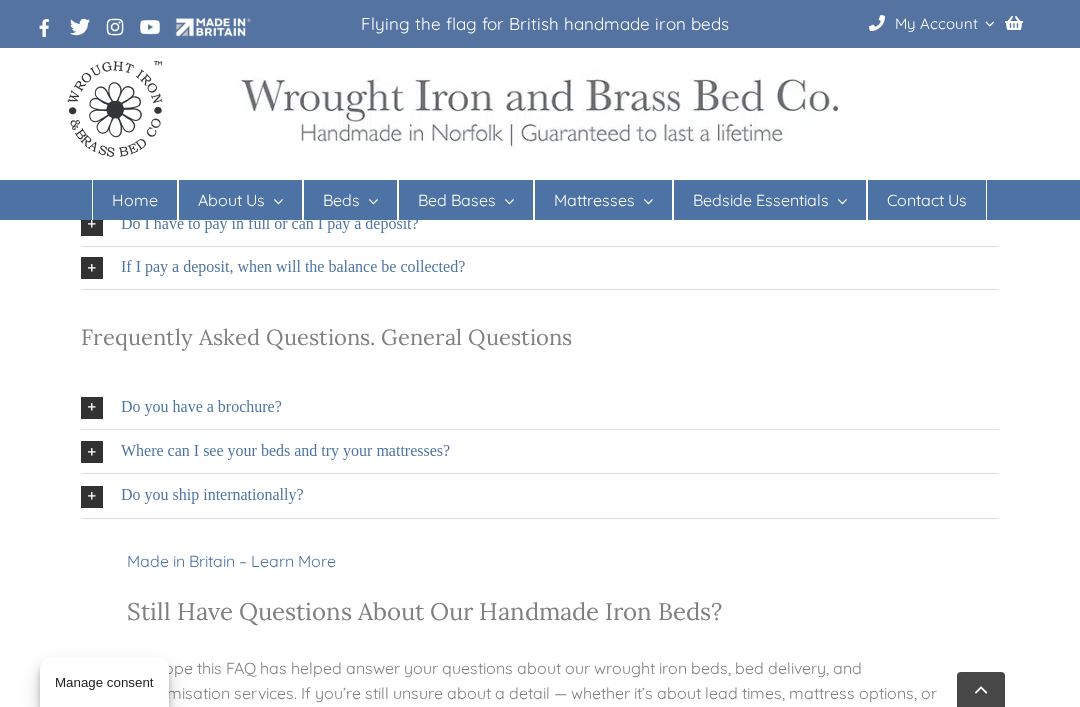 scroll, scrollTop: 1954, scrollLeft: 0, axis: vertical 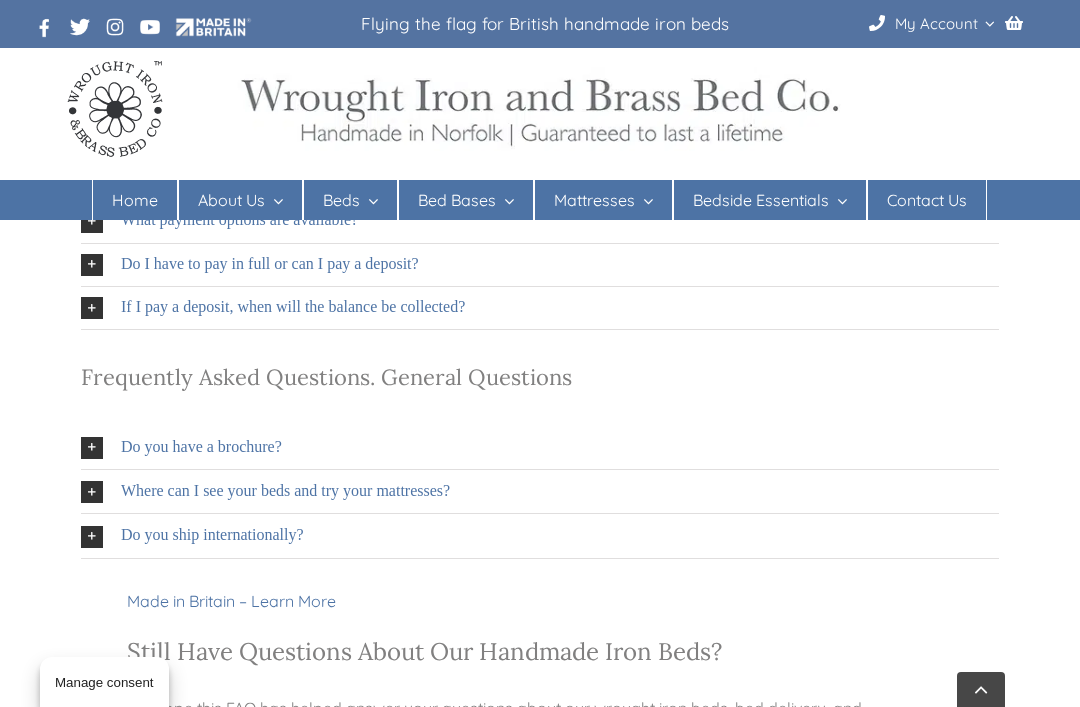 click at bounding box center [92, 448] 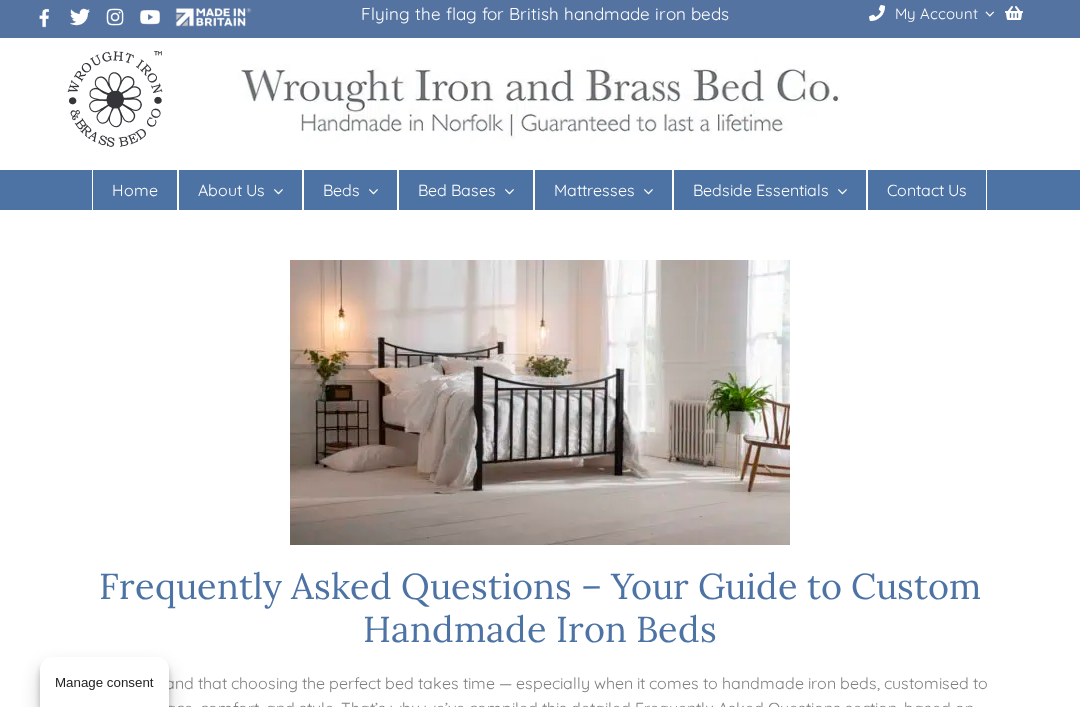 scroll, scrollTop: 0, scrollLeft: 0, axis: both 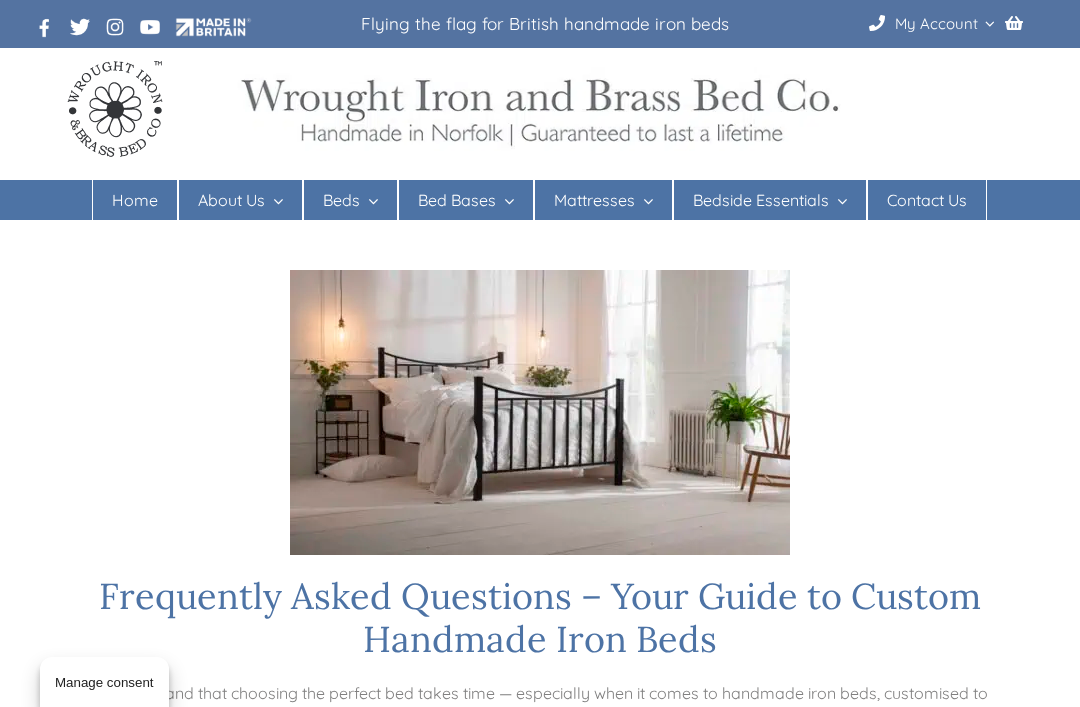 click on "Iron Beds" at bounding box center [357, 280] 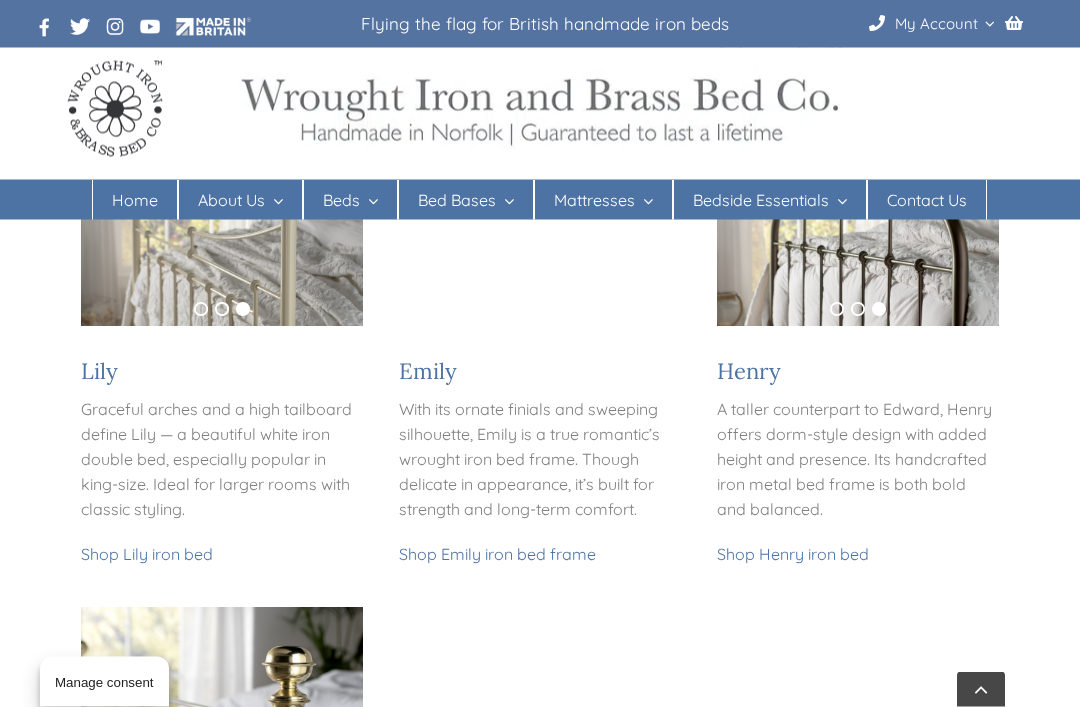 scroll, scrollTop: 1661, scrollLeft: 0, axis: vertical 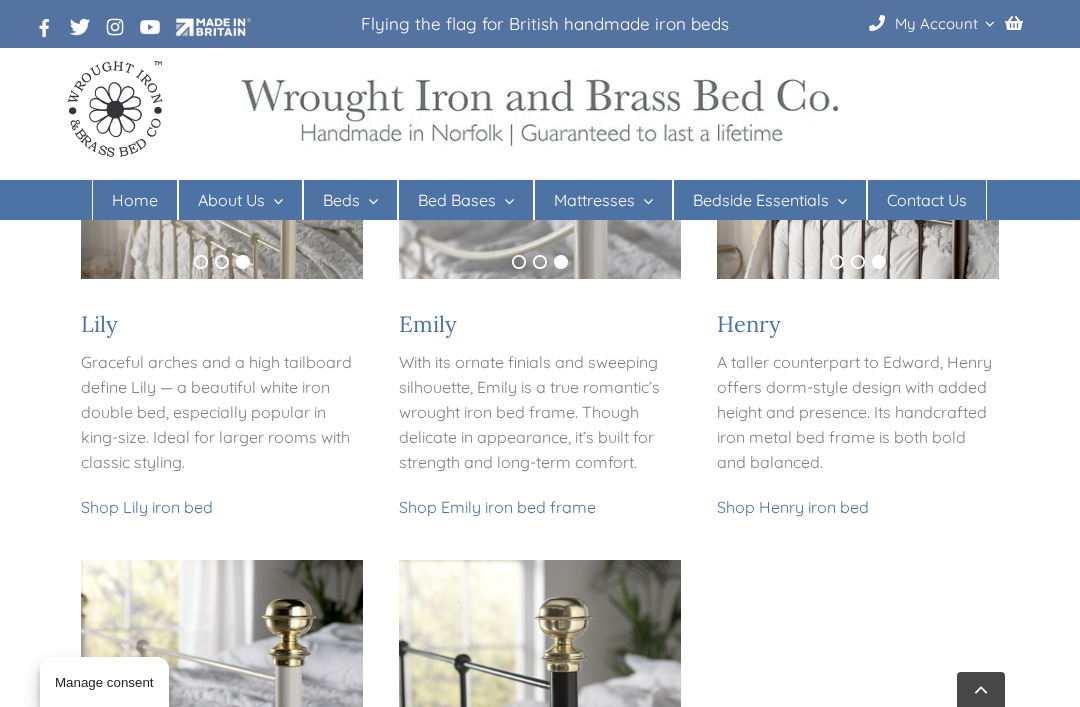 click on "Shop Henry iron bed" at bounding box center [793, 507] 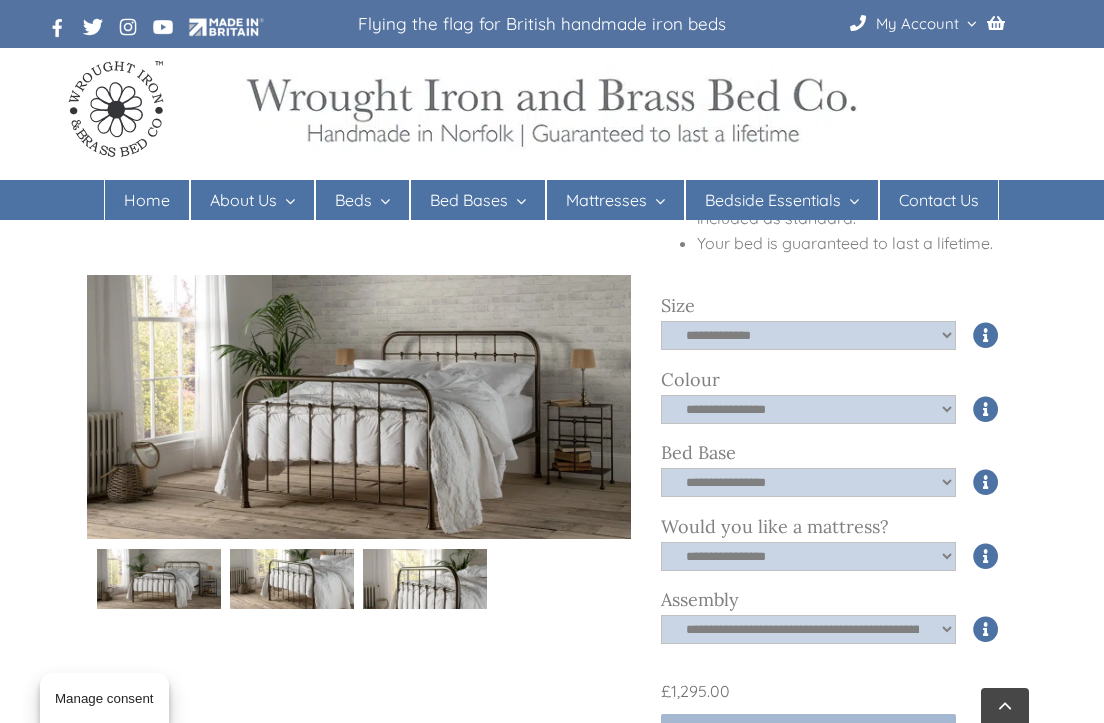 scroll, scrollTop: 619, scrollLeft: 0, axis: vertical 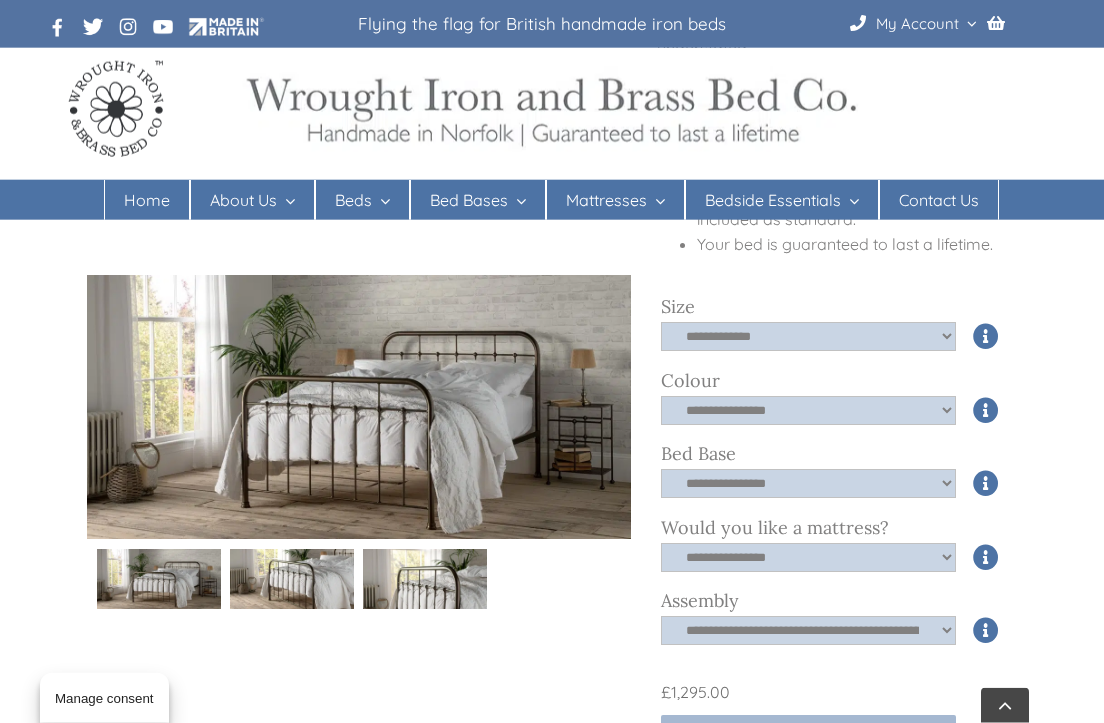 click at bounding box center [986, 630] 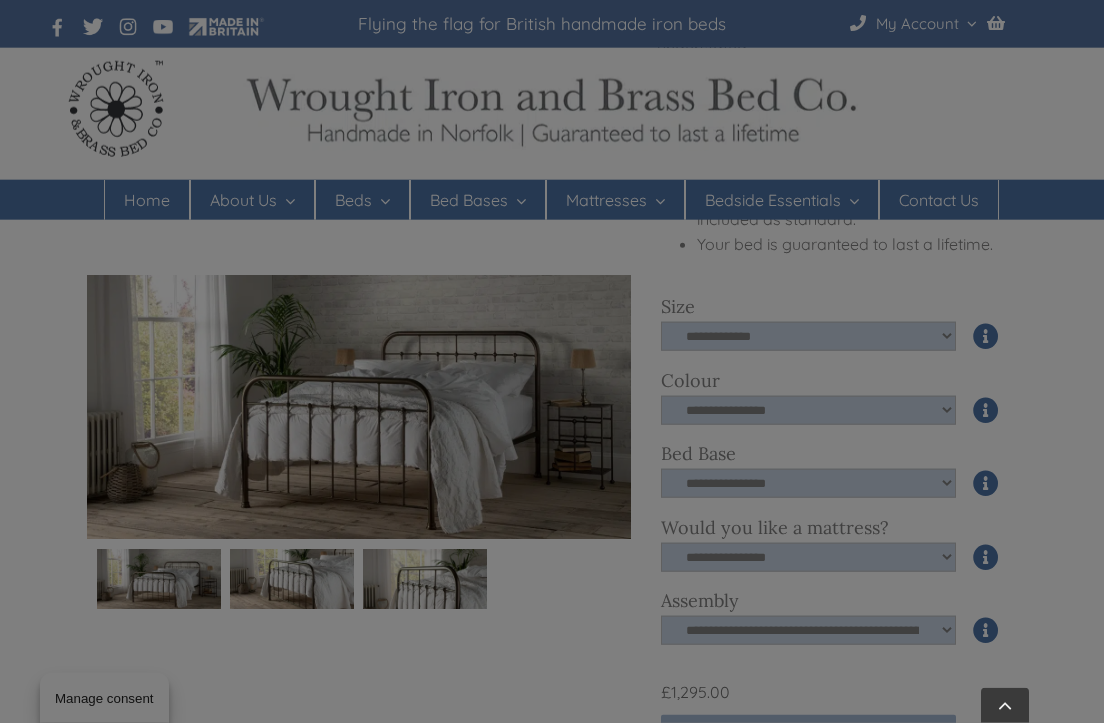 scroll, scrollTop: 620, scrollLeft: 0, axis: vertical 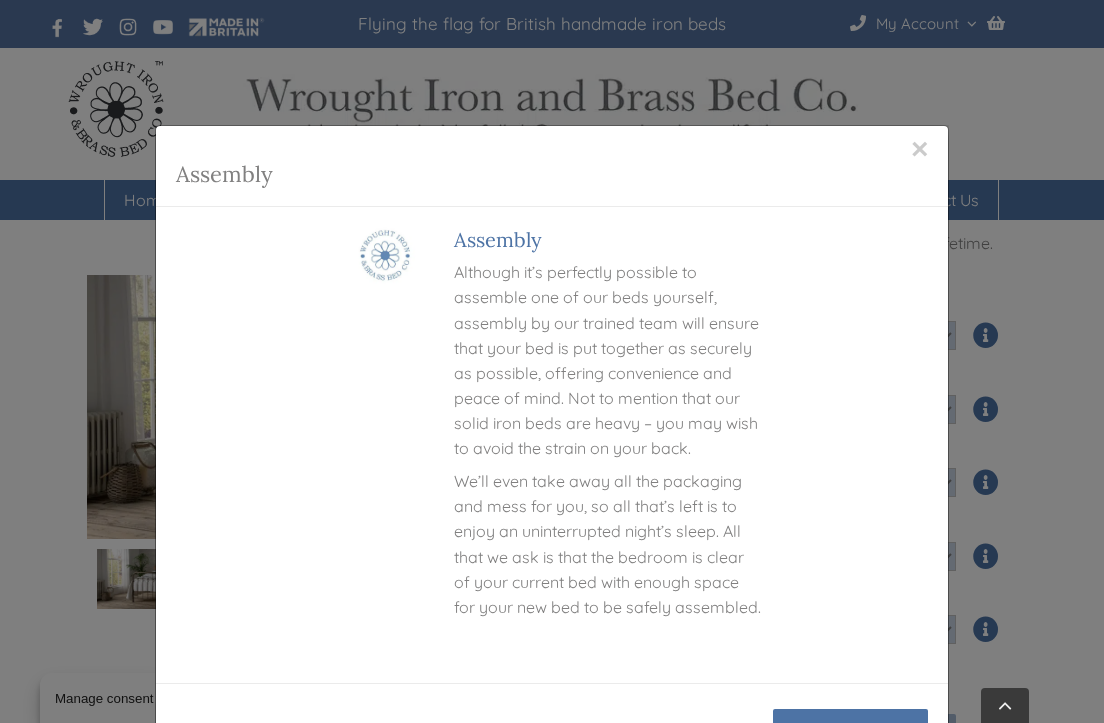 click on "×" at bounding box center (920, 149) 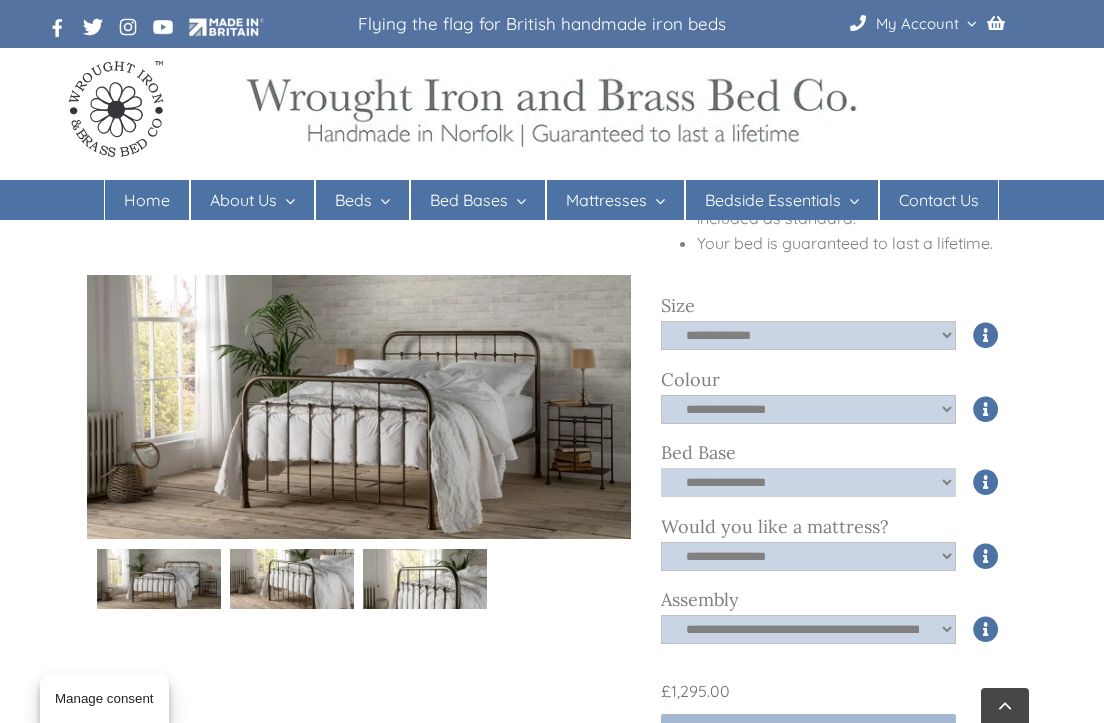 click on "**********" 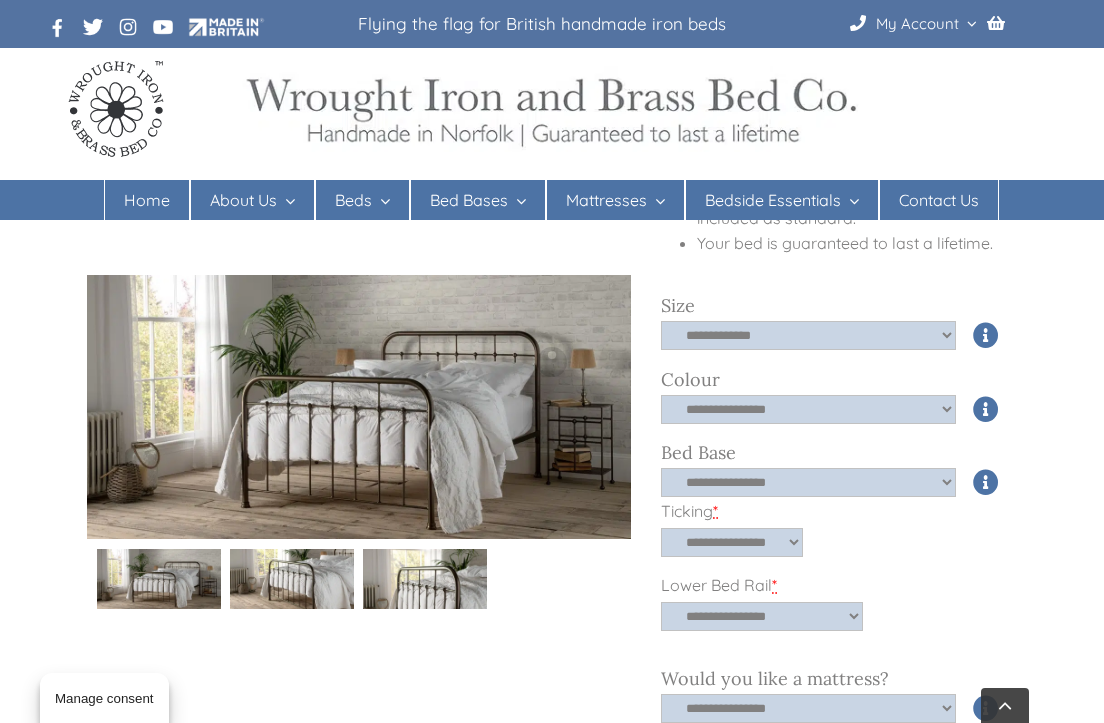 click at bounding box center (552, 361) 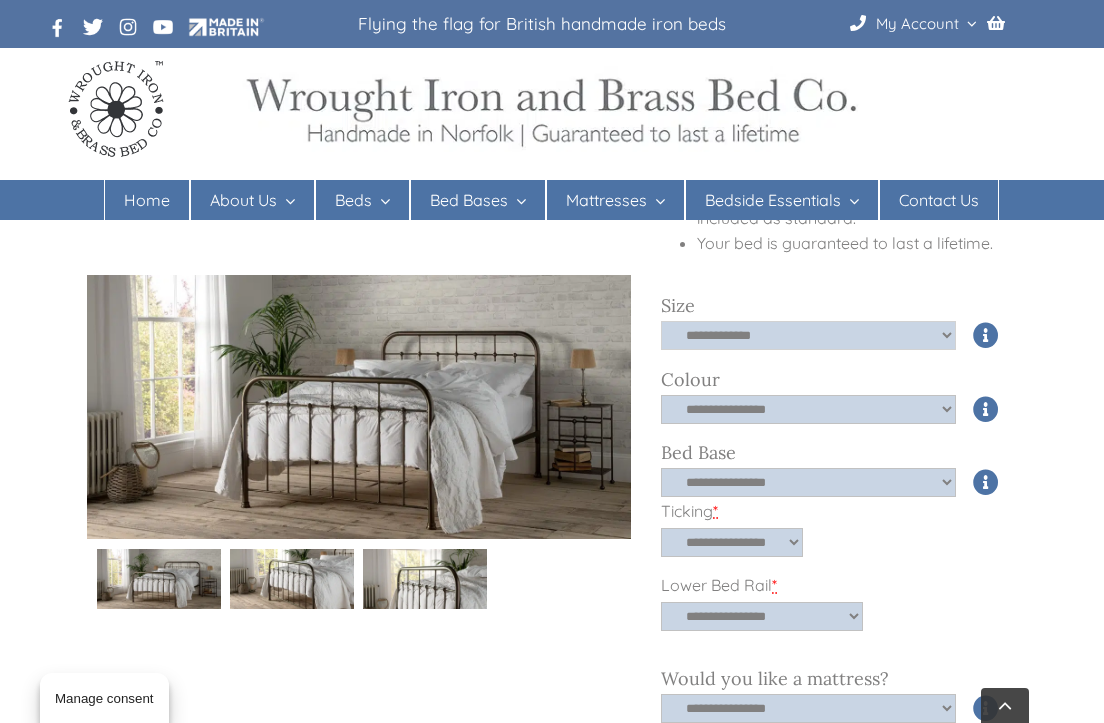 click on "**********" 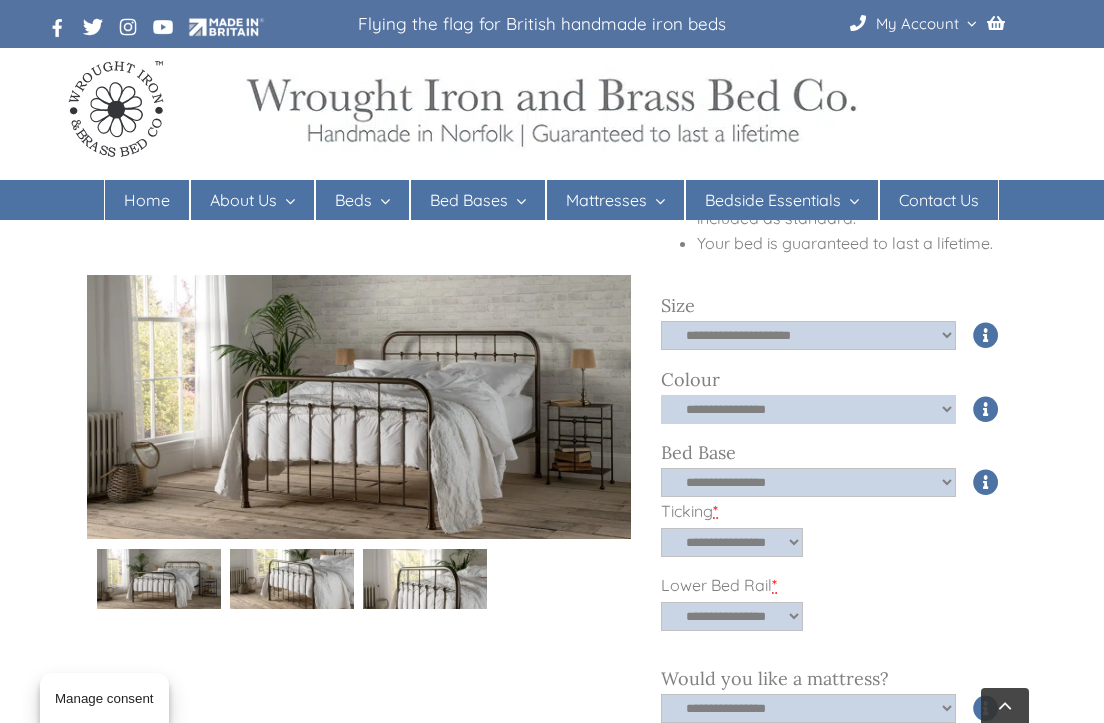 click on "**********" 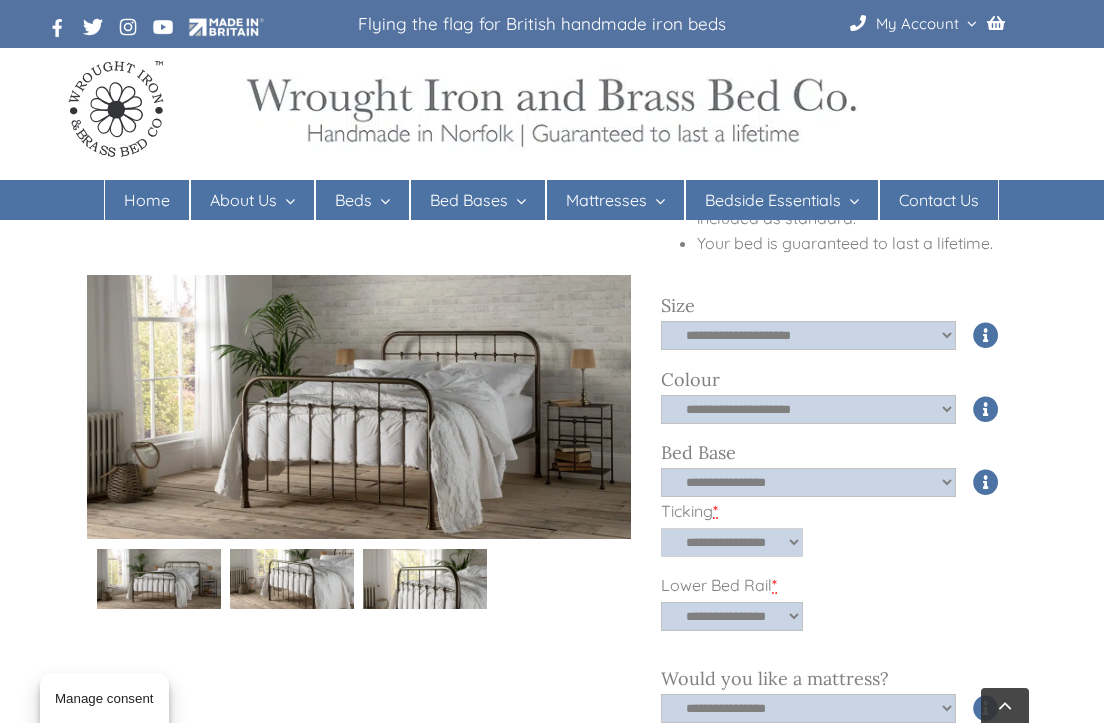 click on "**********" at bounding box center (732, 542) 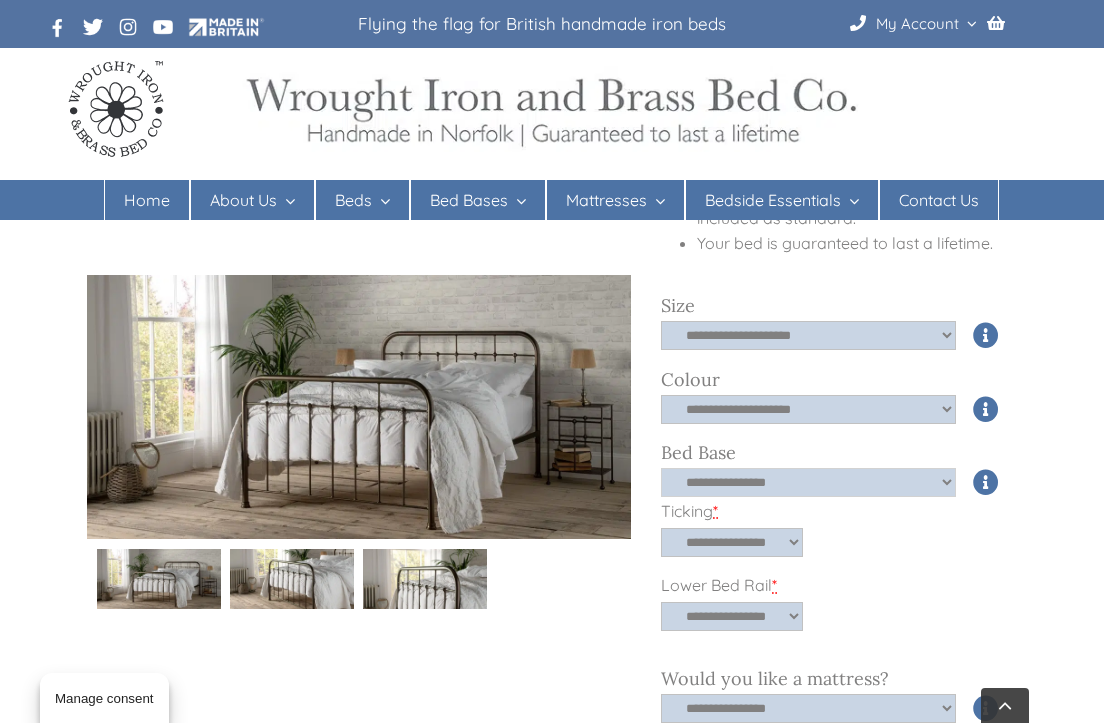click on "**********" 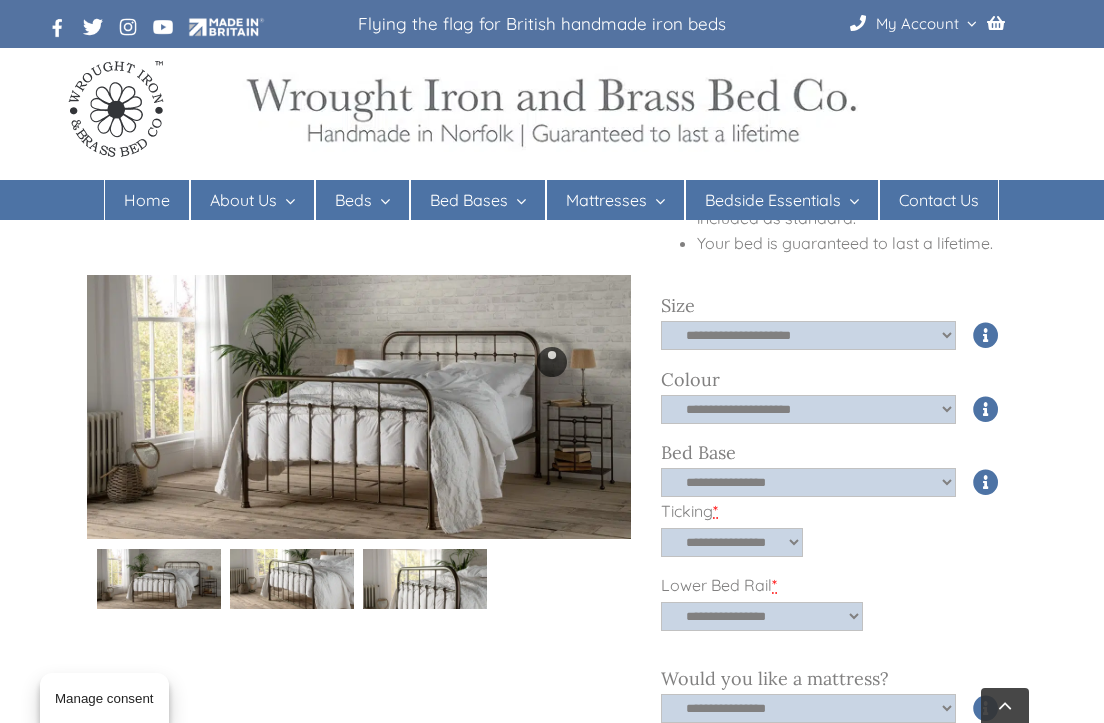 click at bounding box center (552, 361) 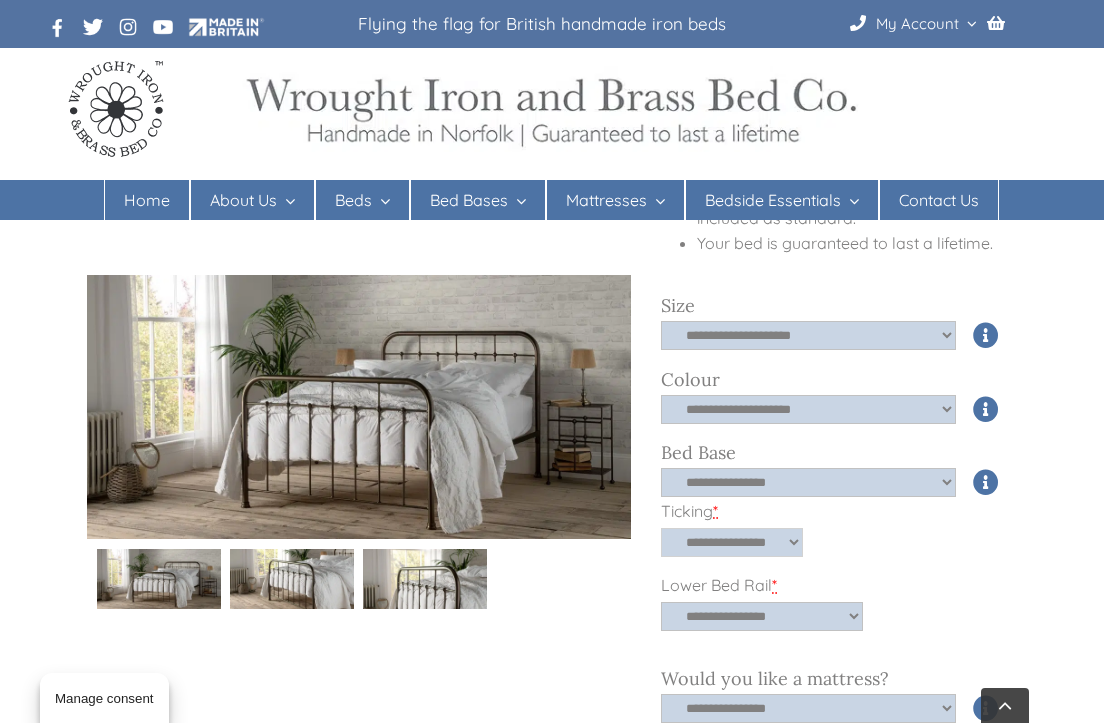 click on "**********" at bounding box center [732, 542] 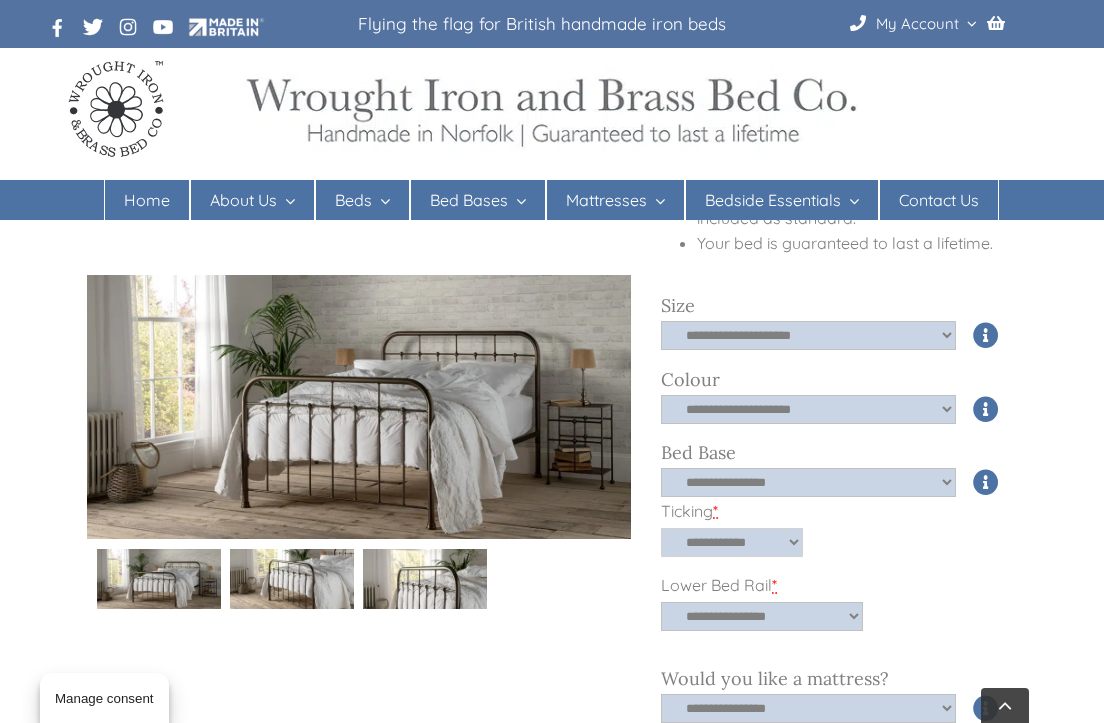 select on "**********" 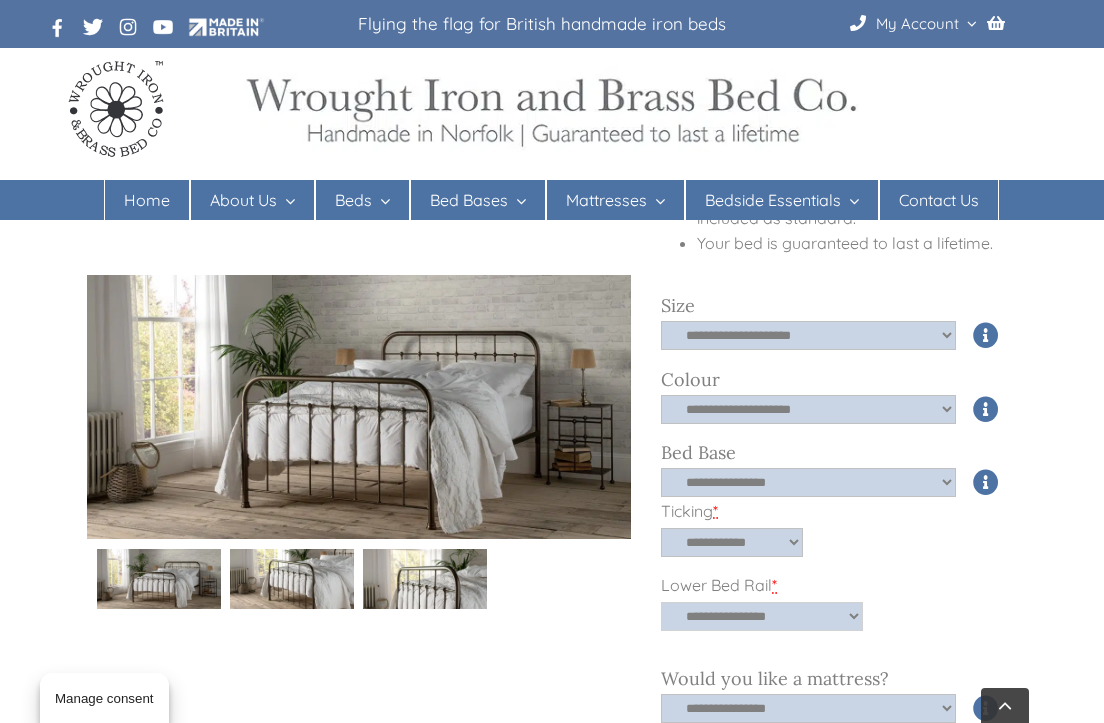 click on "**********" at bounding box center (762, 616) 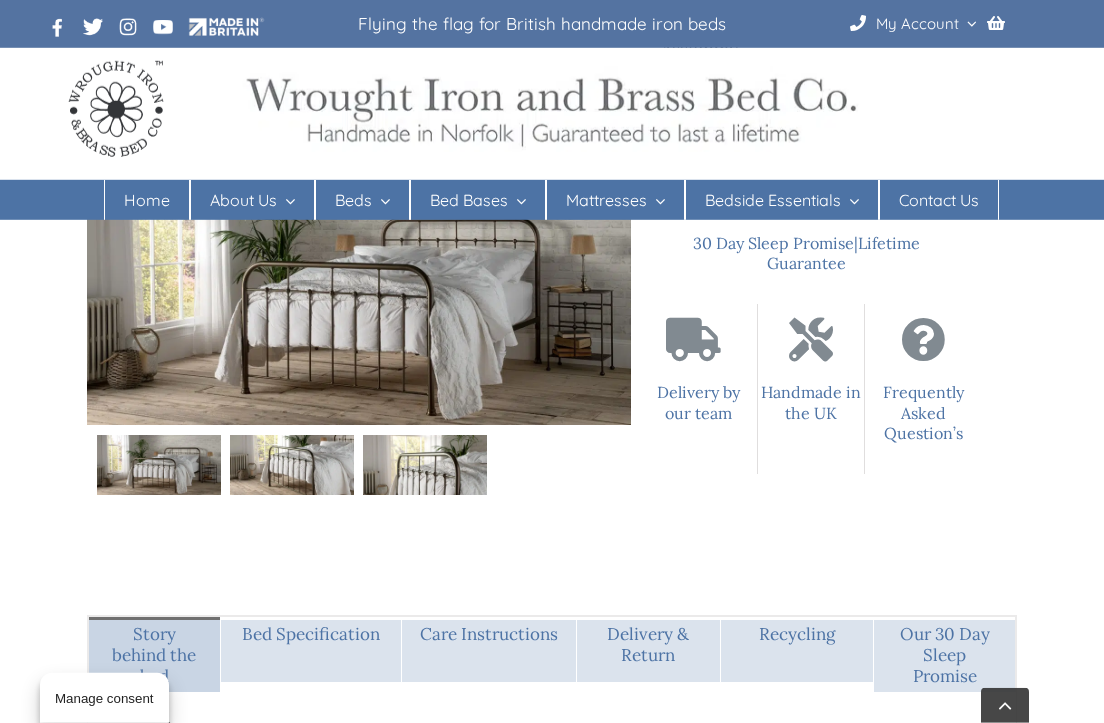 scroll, scrollTop: 1338, scrollLeft: 0, axis: vertical 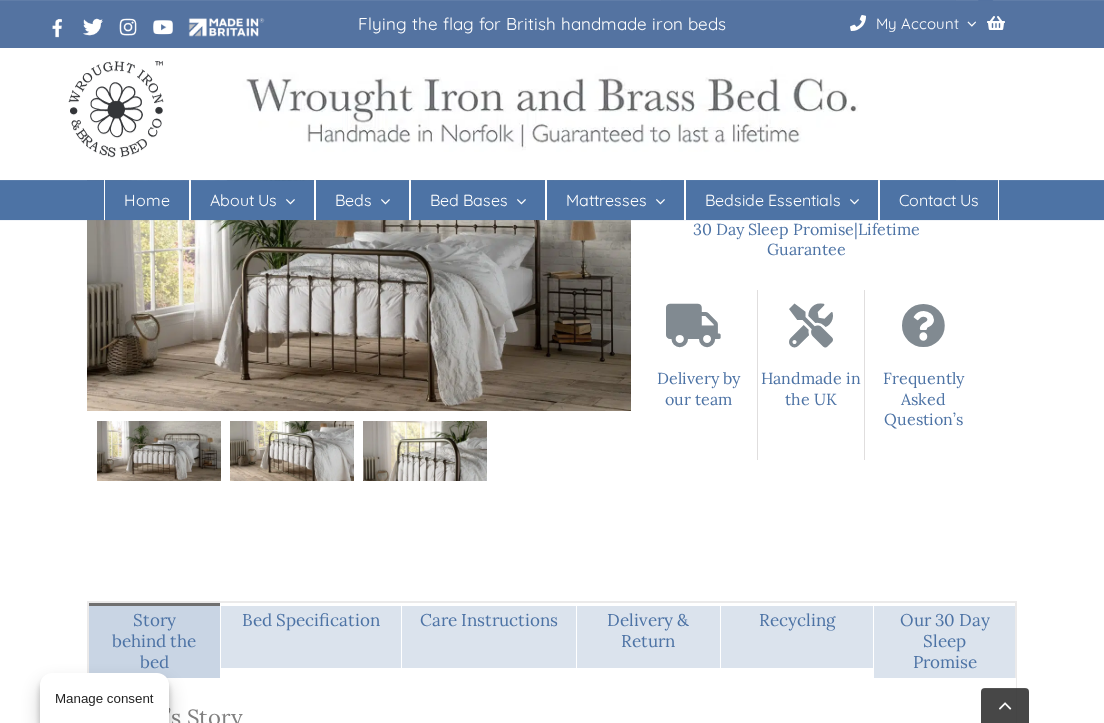 click on "Bed Specification" at bounding box center [311, 635] 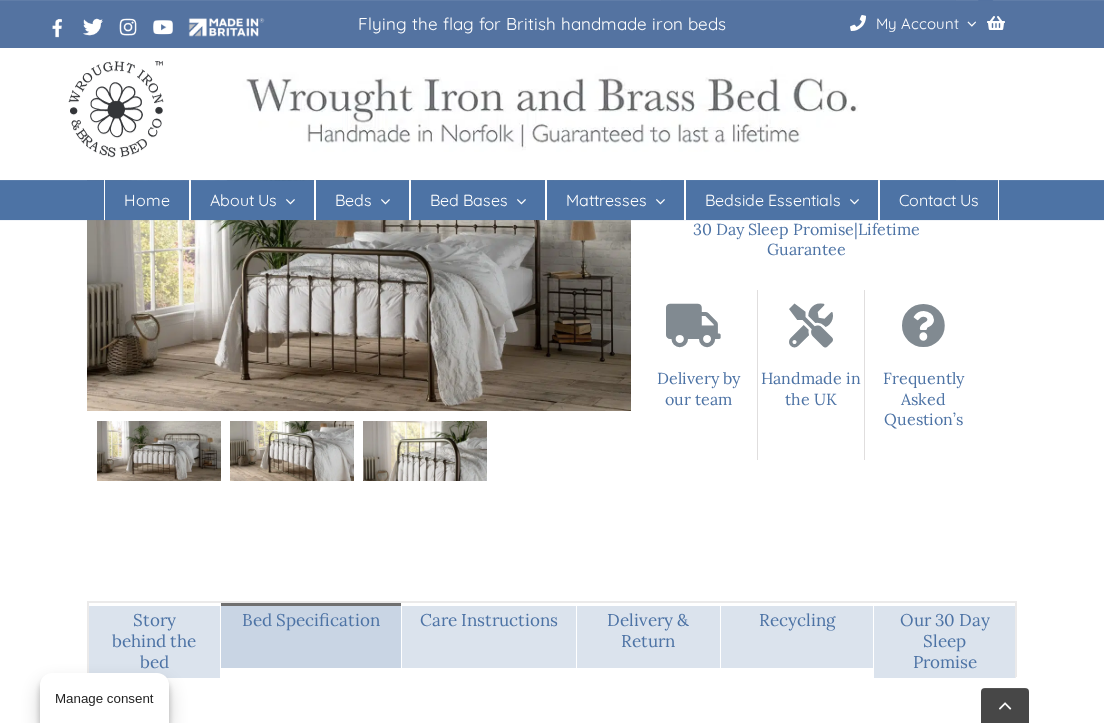 scroll, scrollTop: 1338, scrollLeft: 0, axis: vertical 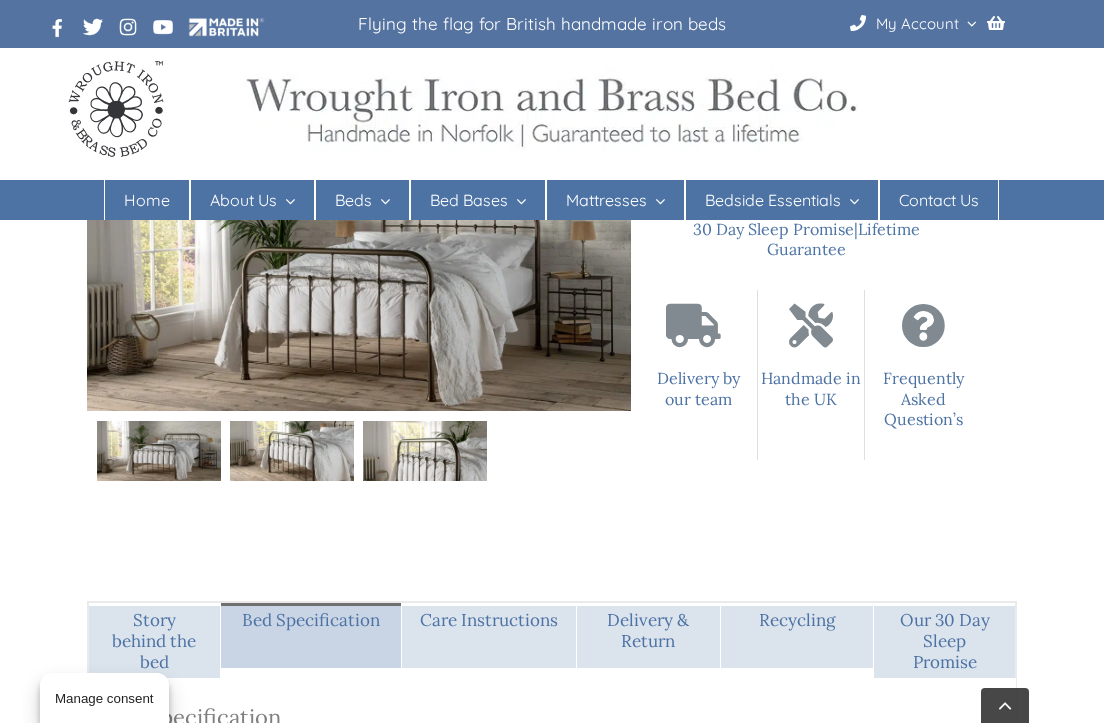click on "Bed Specification" at bounding box center [311, 620] 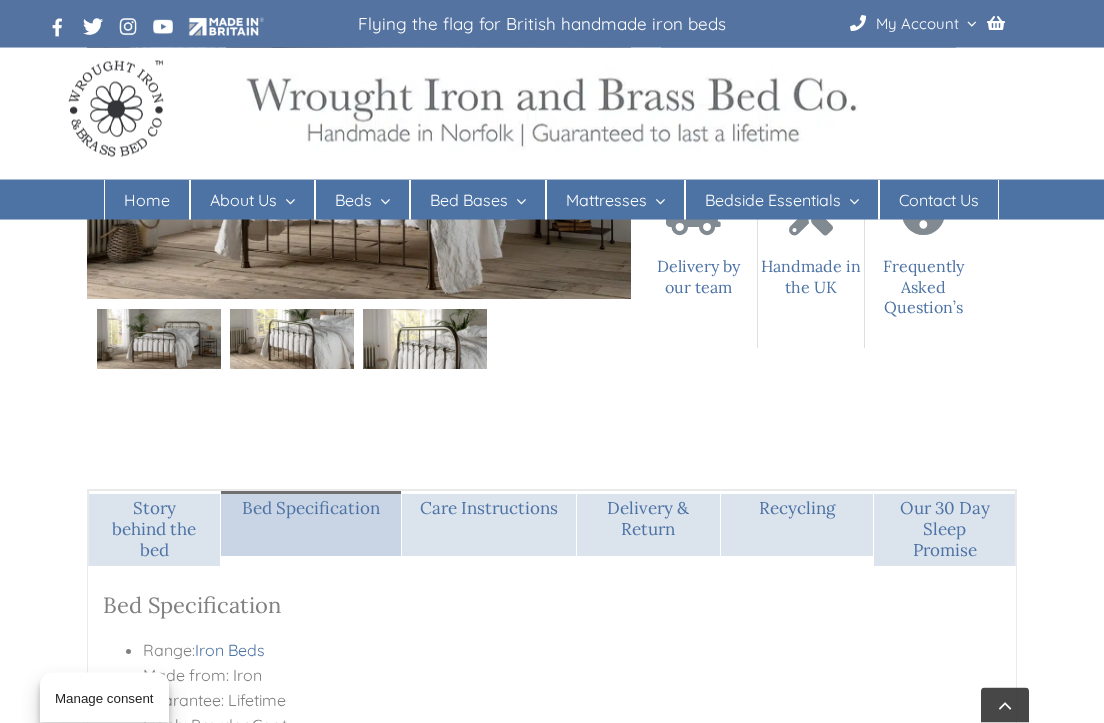 scroll, scrollTop: 1451, scrollLeft: 0, axis: vertical 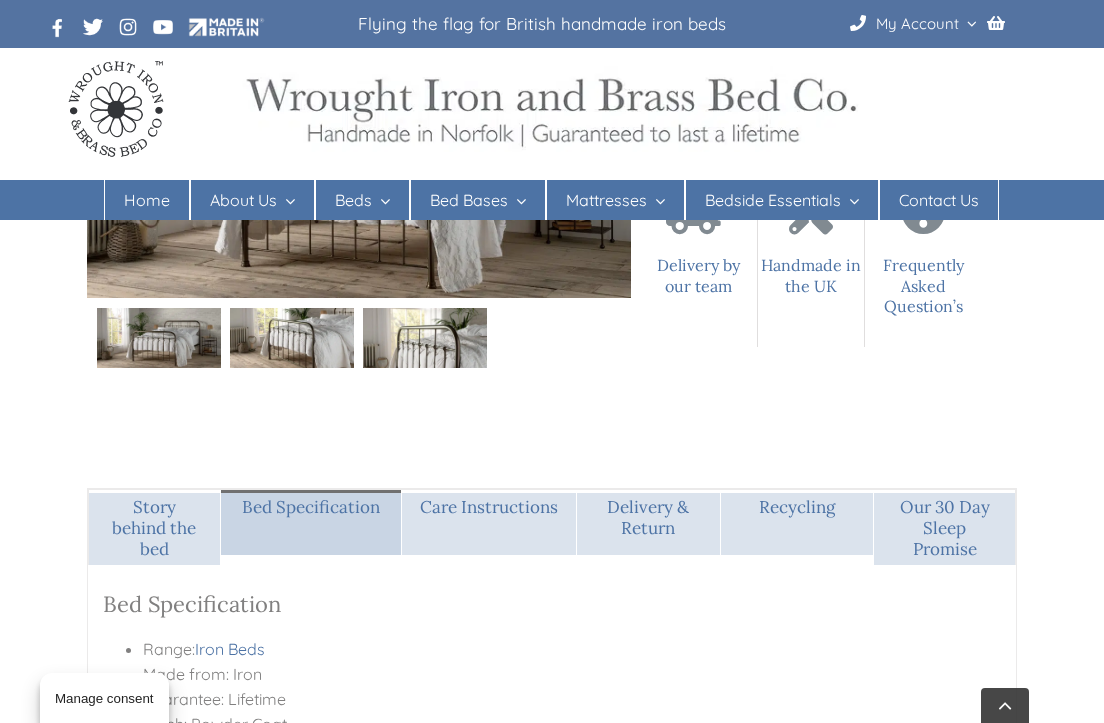 click on "Iron Beds" at bounding box center [369, 280] 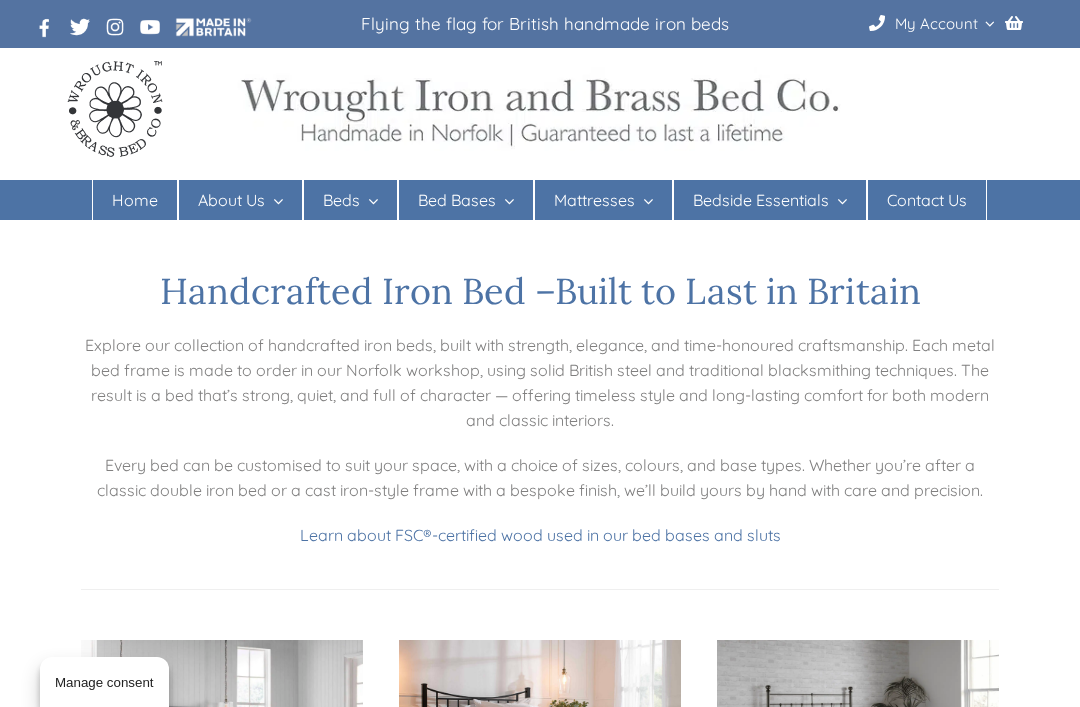 scroll, scrollTop: 0, scrollLeft: 0, axis: both 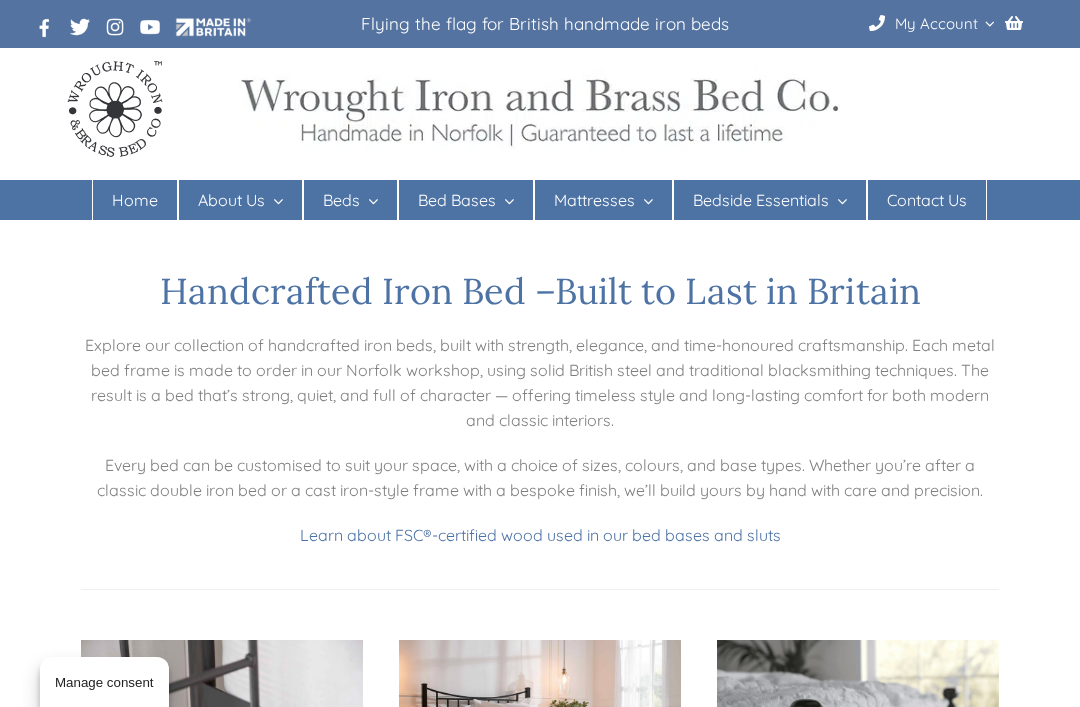 click on "Iron Beds" at bounding box center [357, 280] 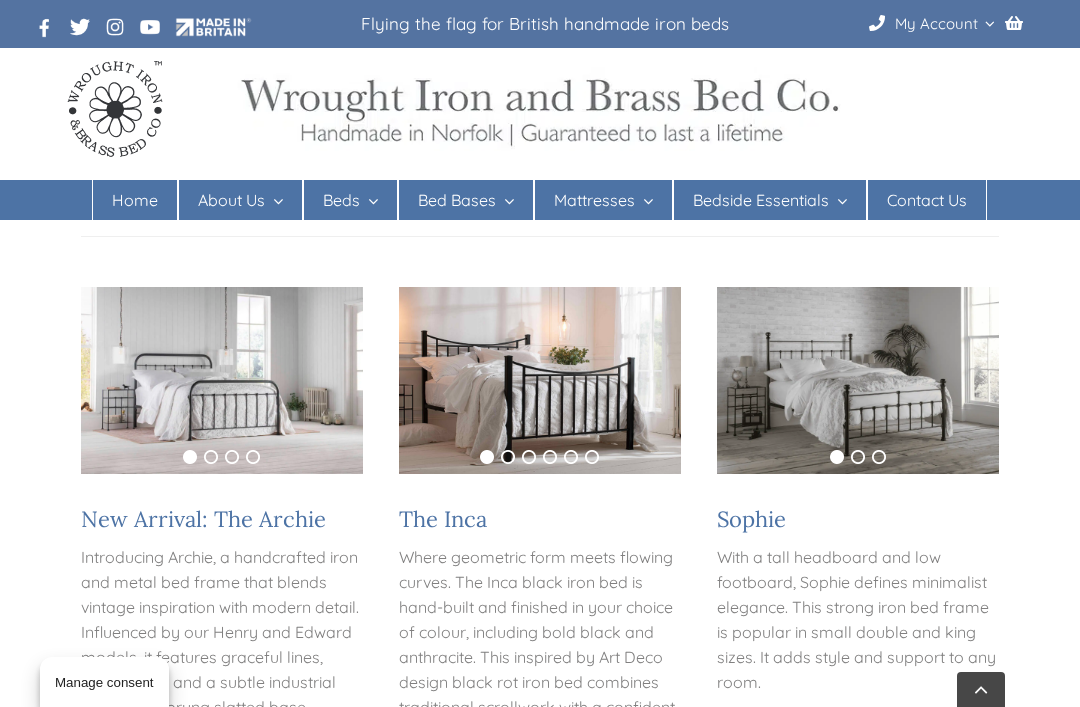 scroll, scrollTop: 428, scrollLeft: 0, axis: vertical 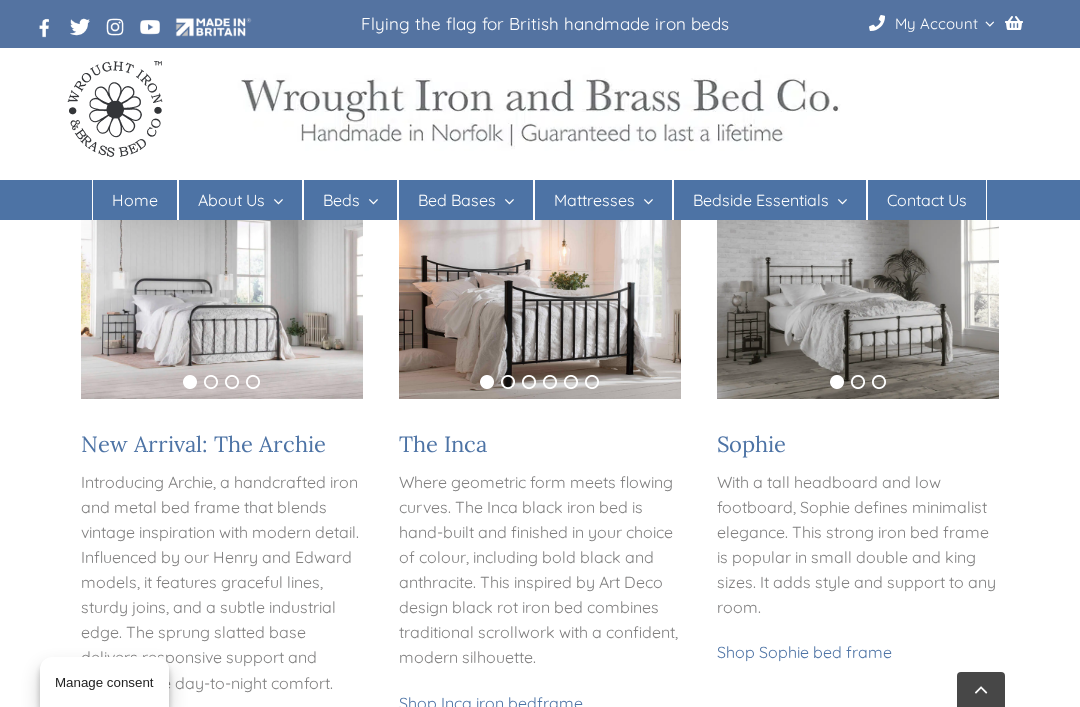 click on "Shop Sophie bed frame" at bounding box center (804, 652) 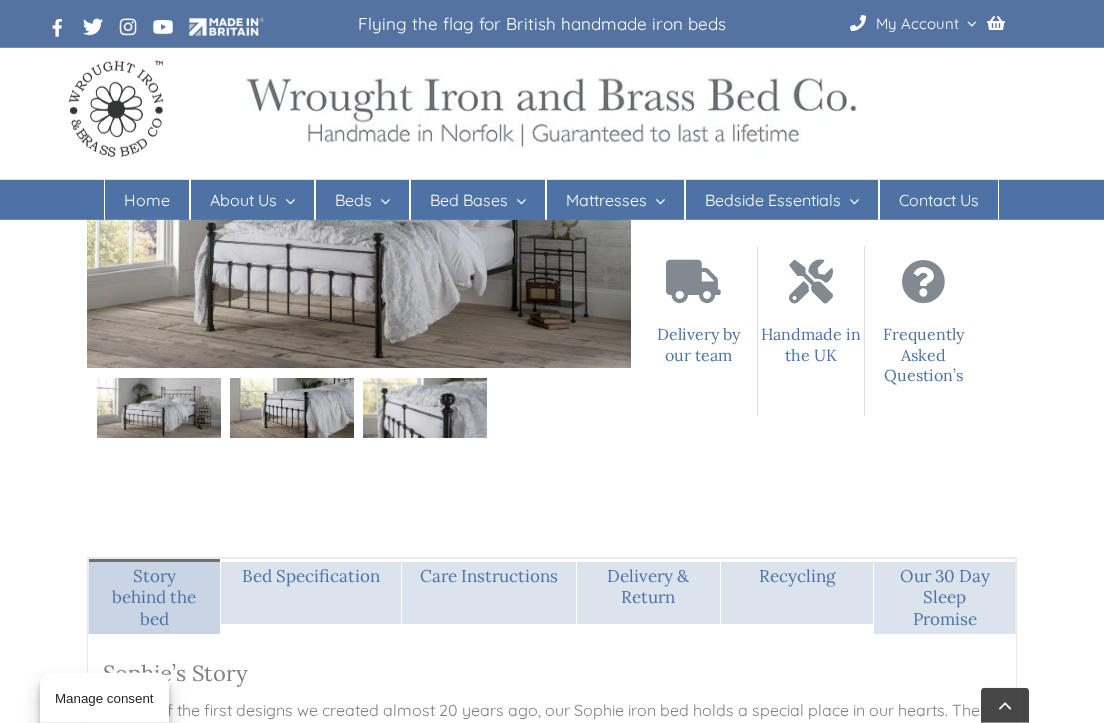 scroll, scrollTop: 1326, scrollLeft: 0, axis: vertical 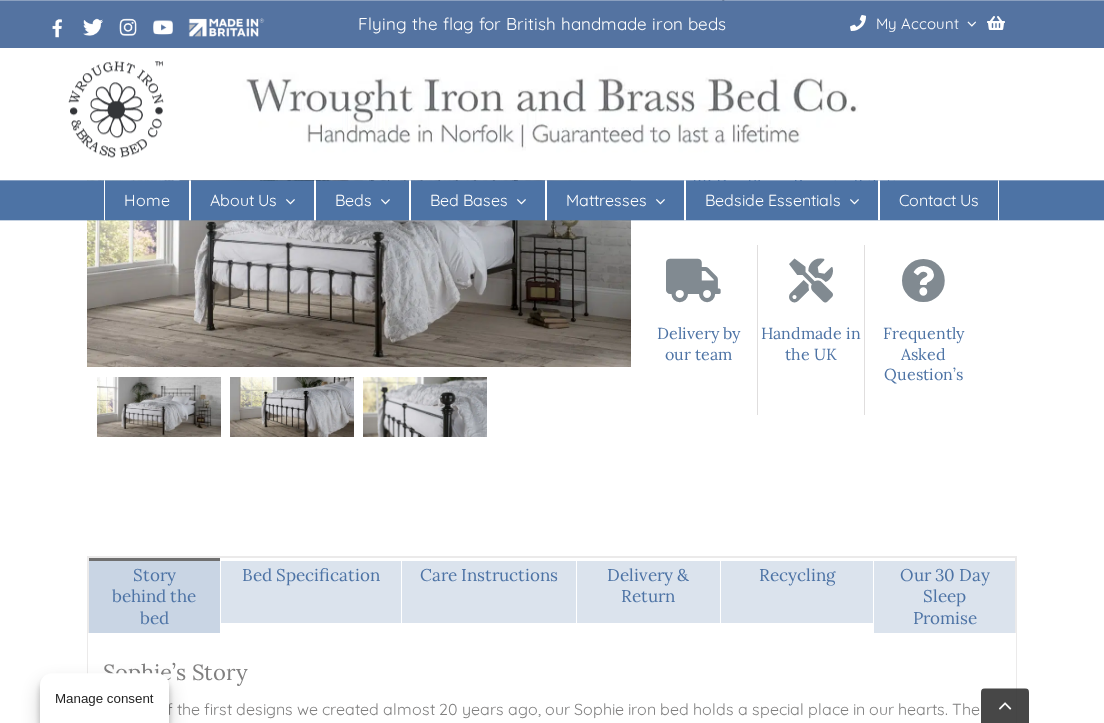 click on "Bed Specification" at bounding box center [311, 575] 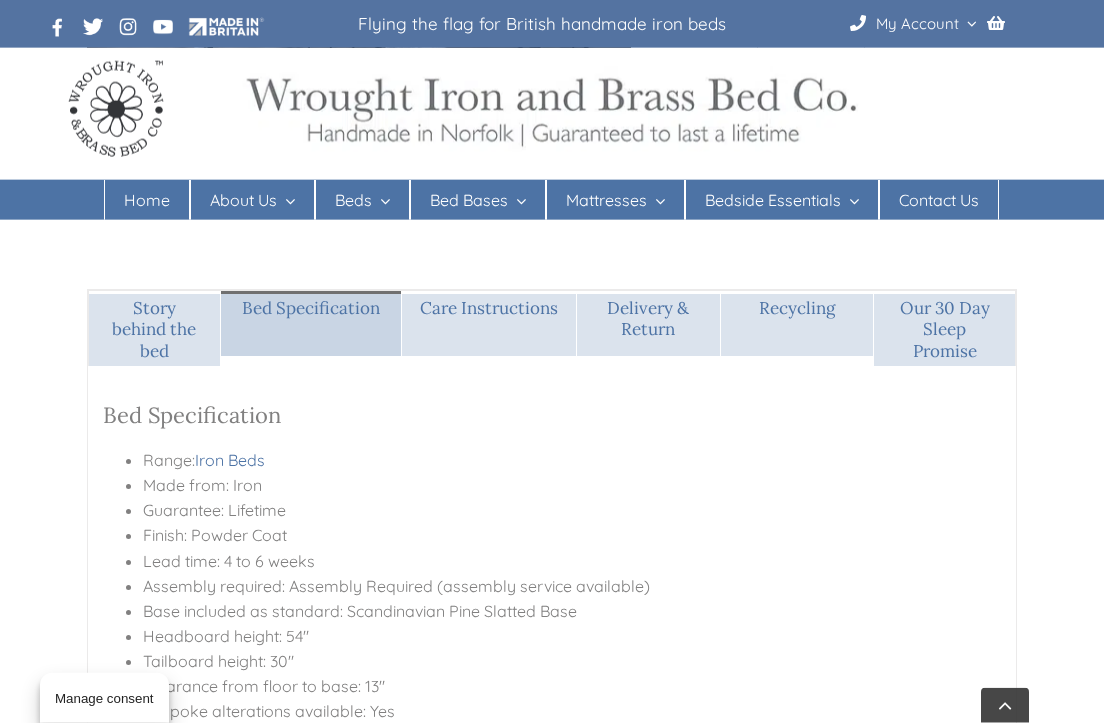 scroll, scrollTop: 1593, scrollLeft: 0, axis: vertical 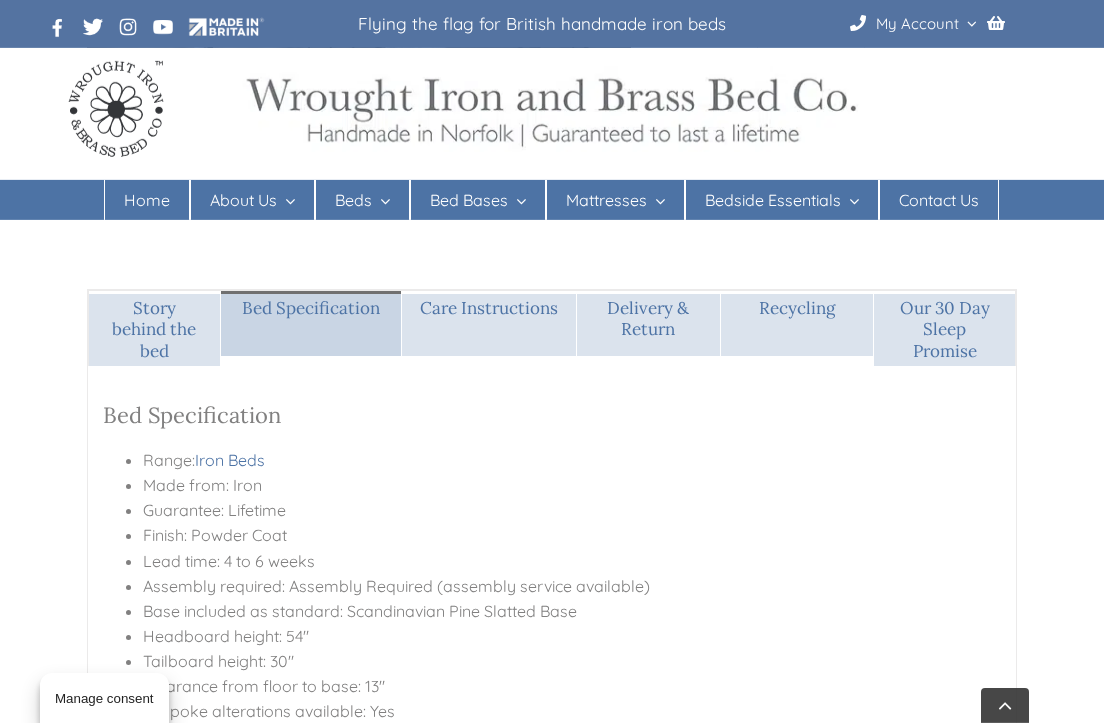 click on "Iron Beds" at bounding box center (369, 280) 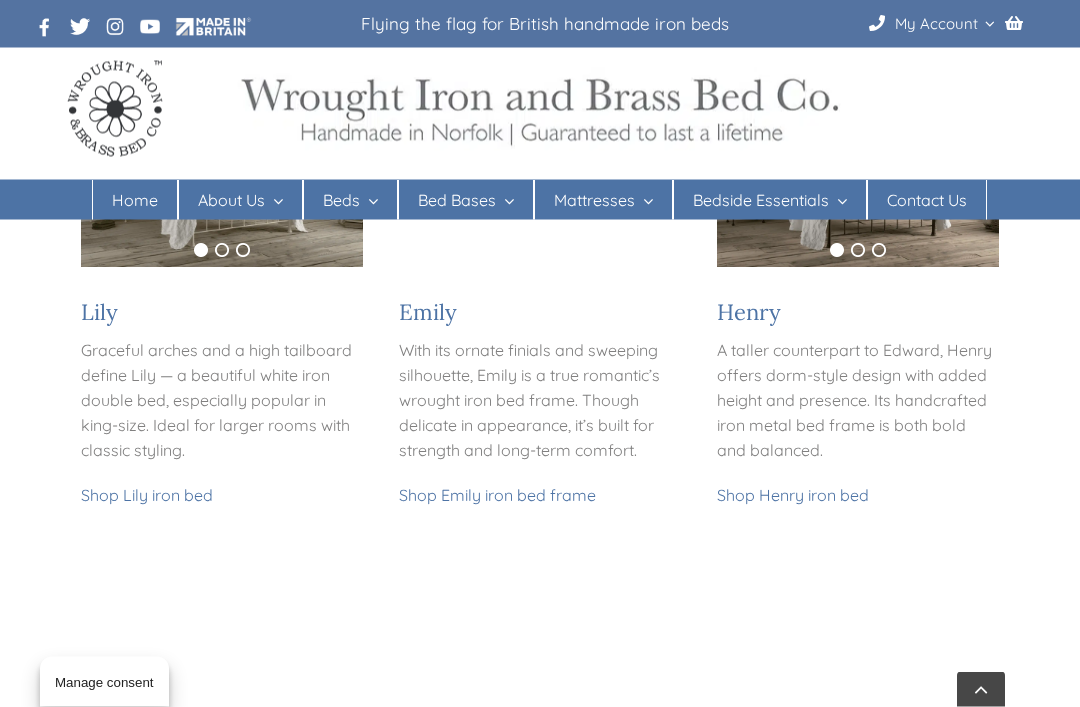scroll, scrollTop: 1673, scrollLeft: 0, axis: vertical 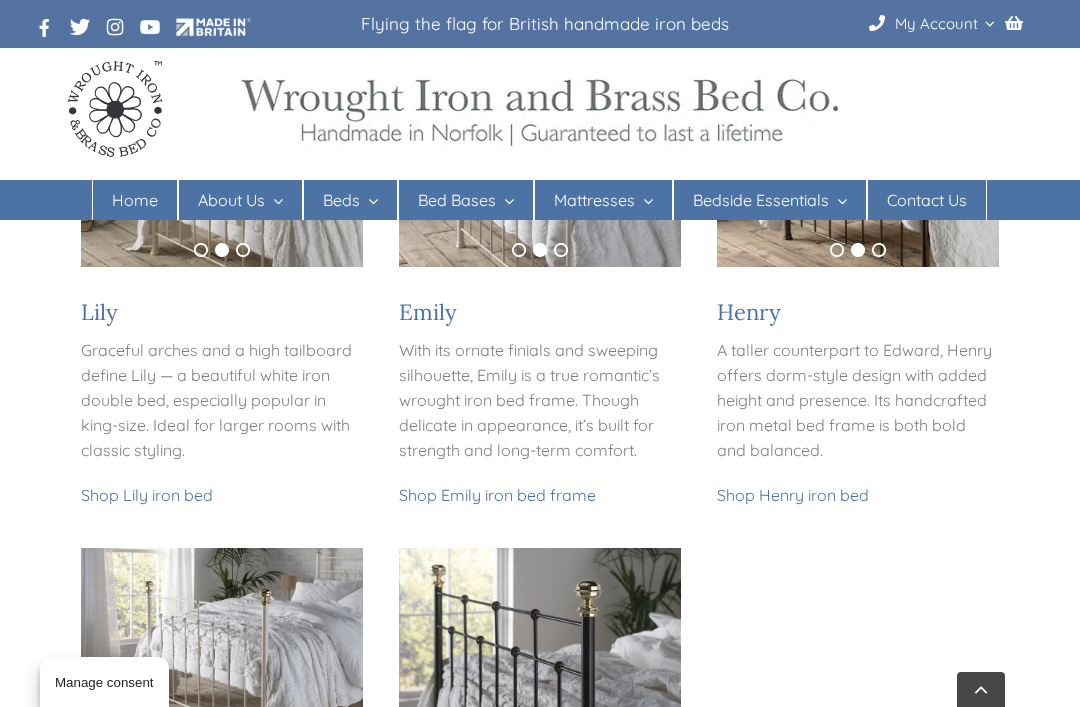 click on "Graceful arches and a high tailboard define Lily — a beautiful white iron double bed, especially popular in king-size. Ideal for larger rooms with classic styling." at bounding box center [216, 400] 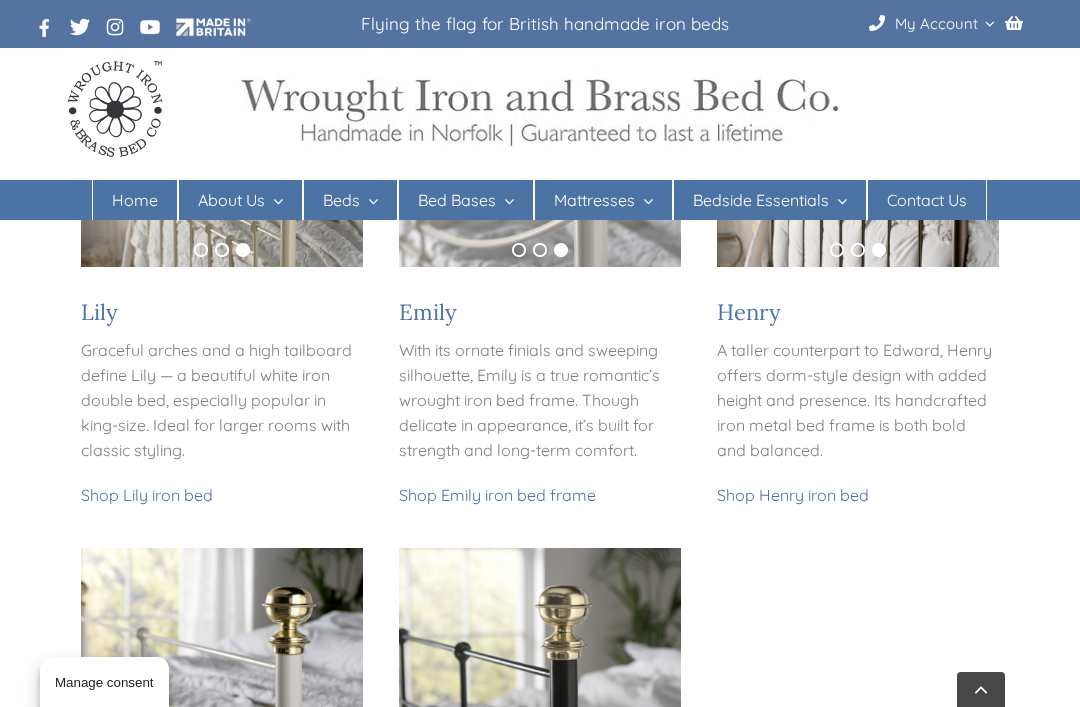 click on "Graceful arches and a high tailboard define Lily — a beautiful white iron double bed, especially popular in king-size. Ideal for larger rooms with classic styling." at bounding box center (216, 400) 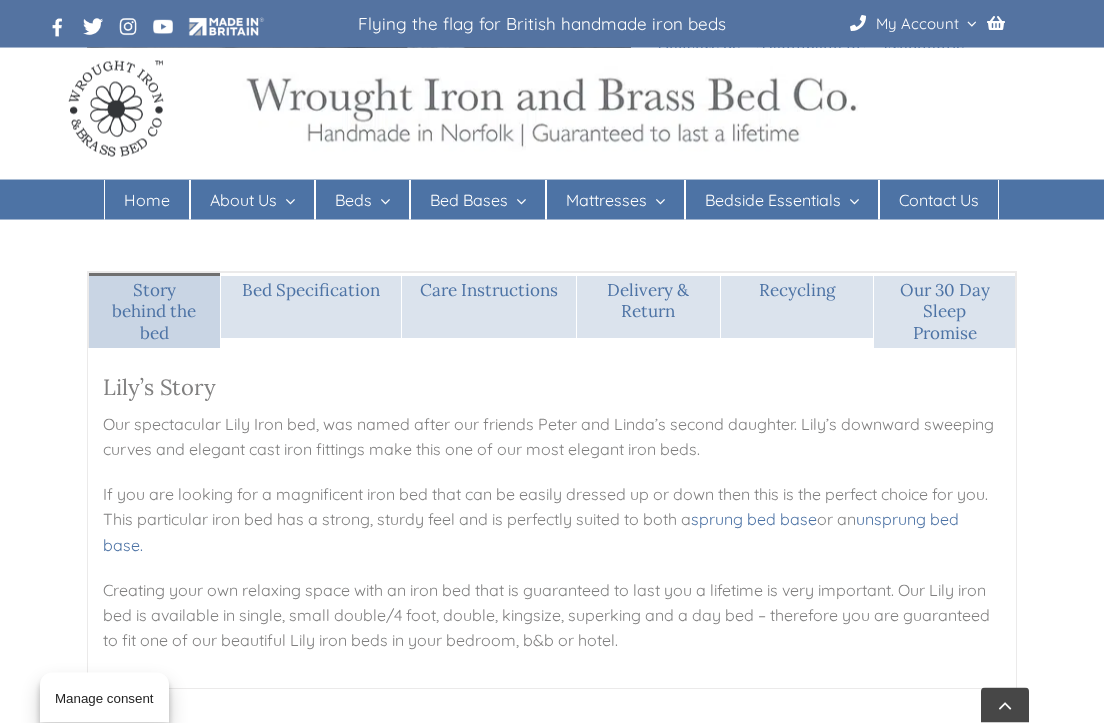 scroll, scrollTop: 1610, scrollLeft: 0, axis: vertical 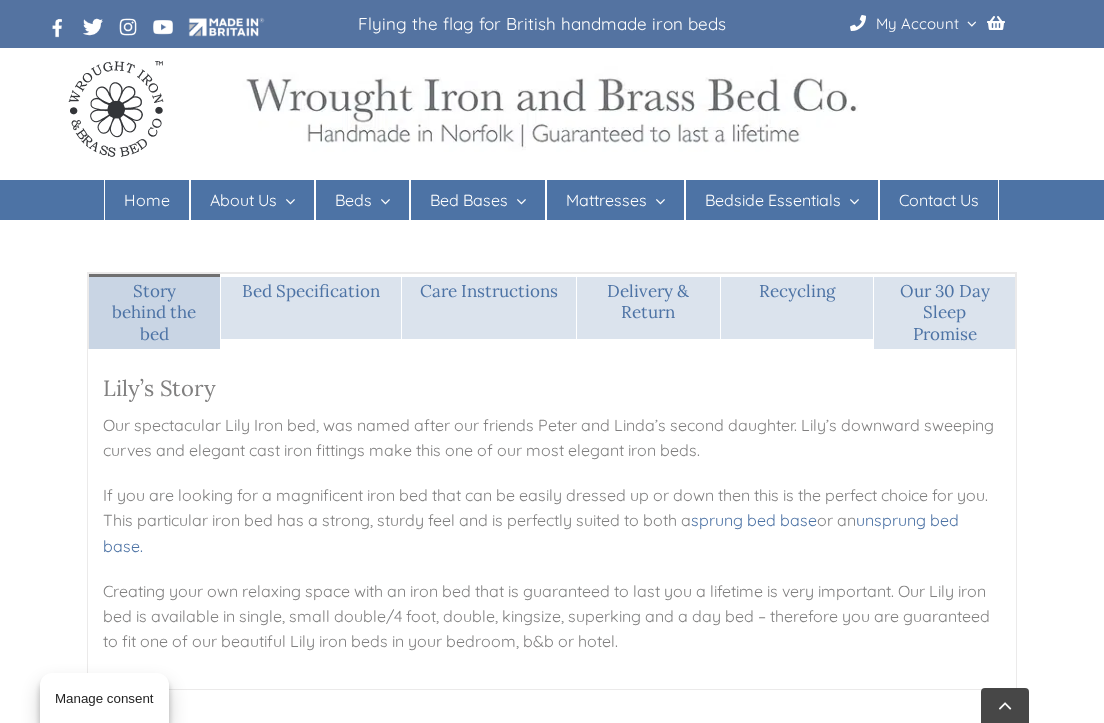click on "Bed Specification" at bounding box center (311, 306) 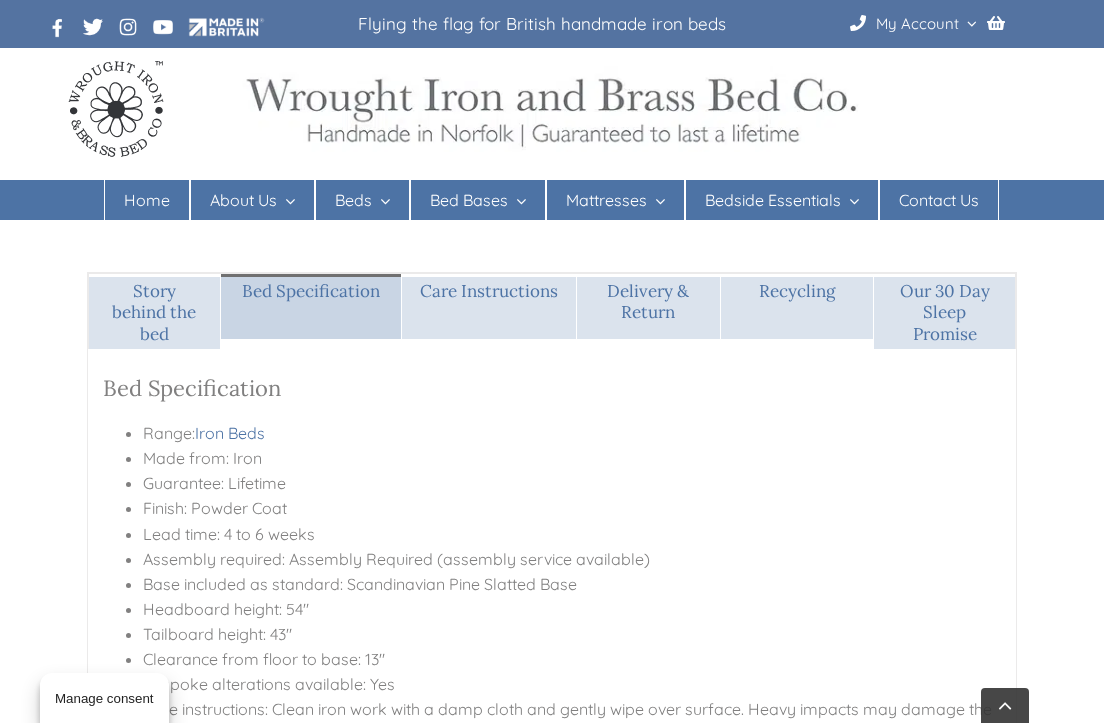 click on "Iron Beds" at bounding box center (369, 280) 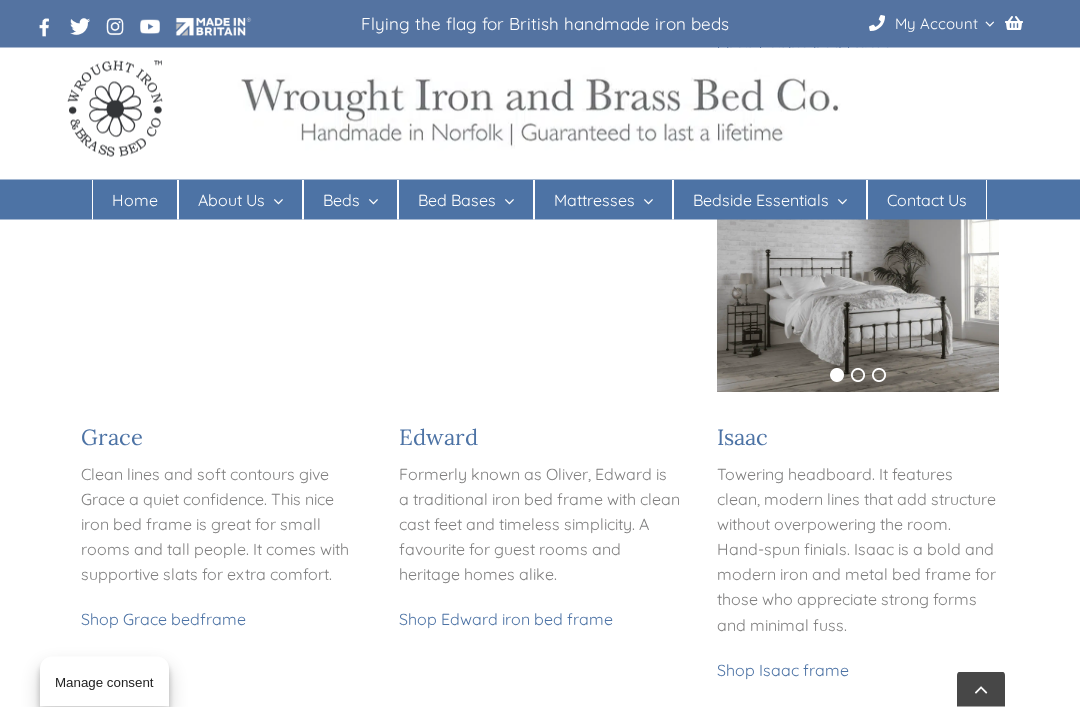 scroll, scrollTop: 1030, scrollLeft: 0, axis: vertical 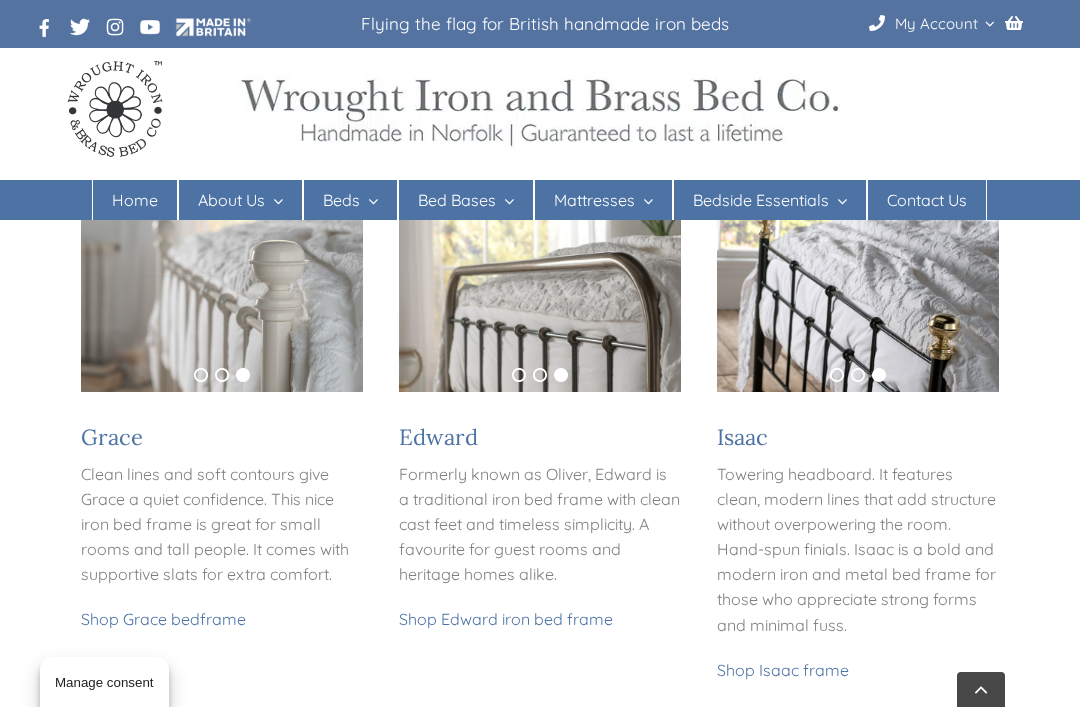 click on "Shop Isaac frame" at bounding box center [783, 670] 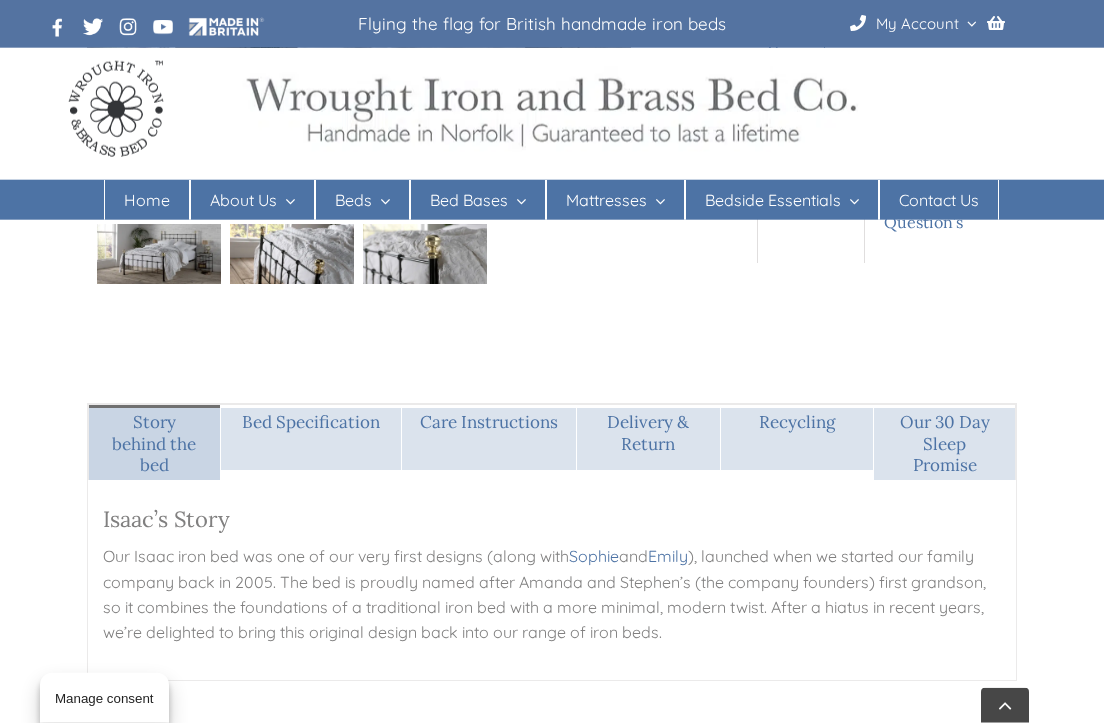 scroll, scrollTop: 1457, scrollLeft: 0, axis: vertical 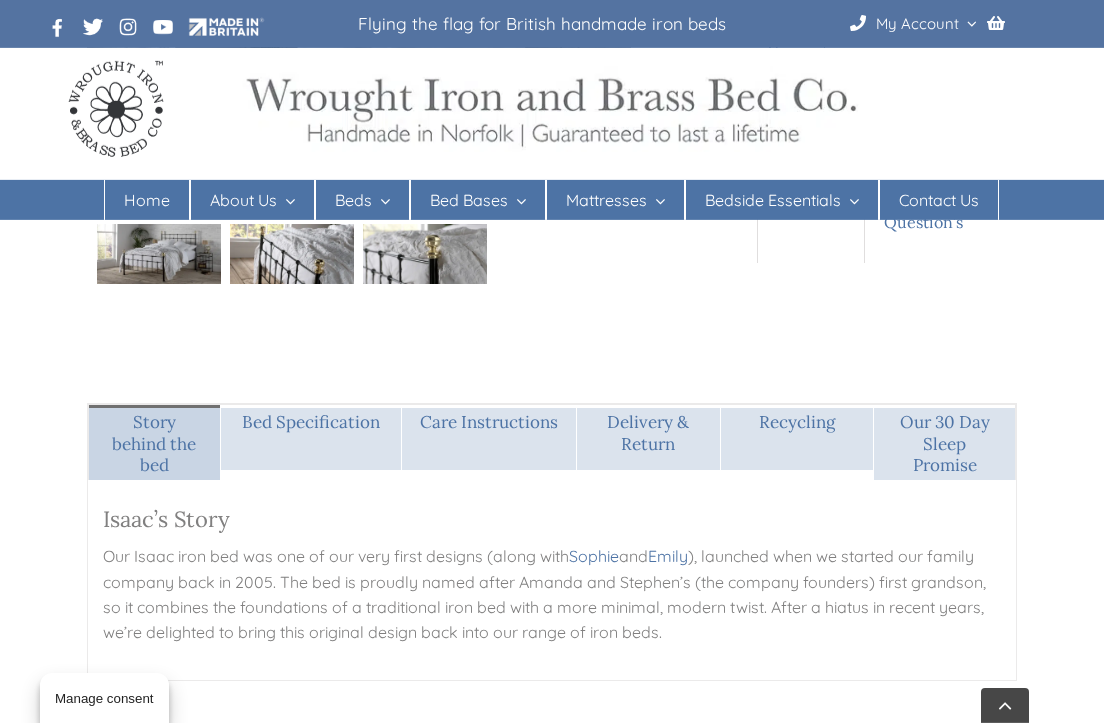 click on "Bed Specification" at bounding box center [311, 437] 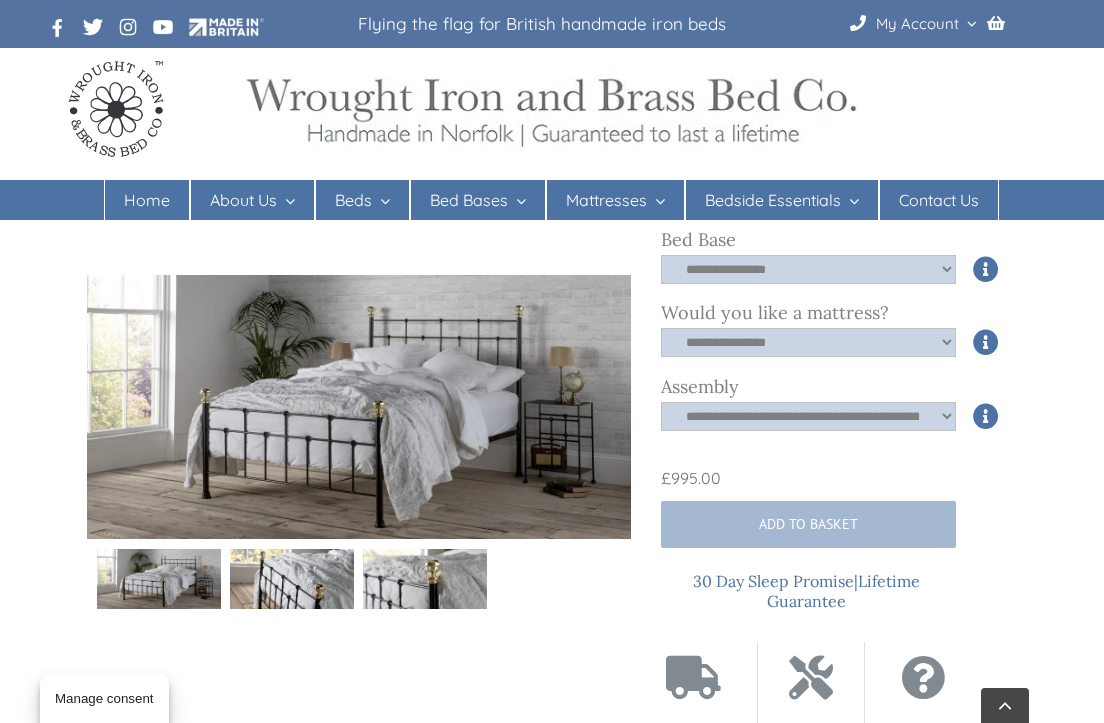 scroll, scrollTop: 907, scrollLeft: 0, axis: vertical 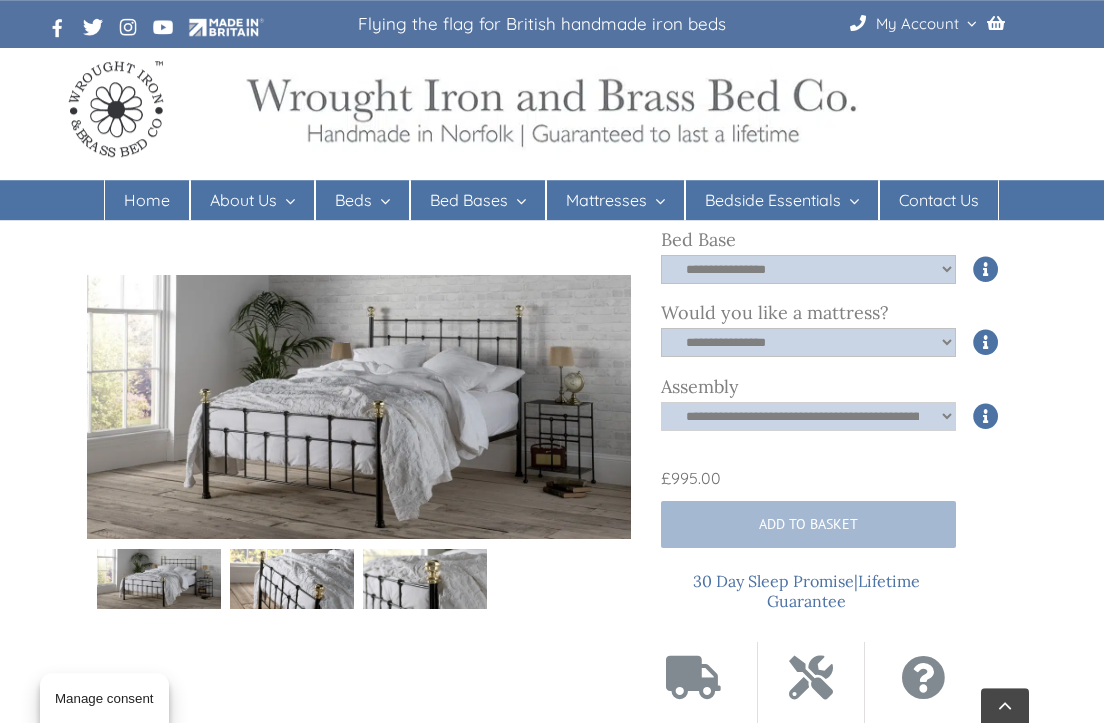 click on "**********" 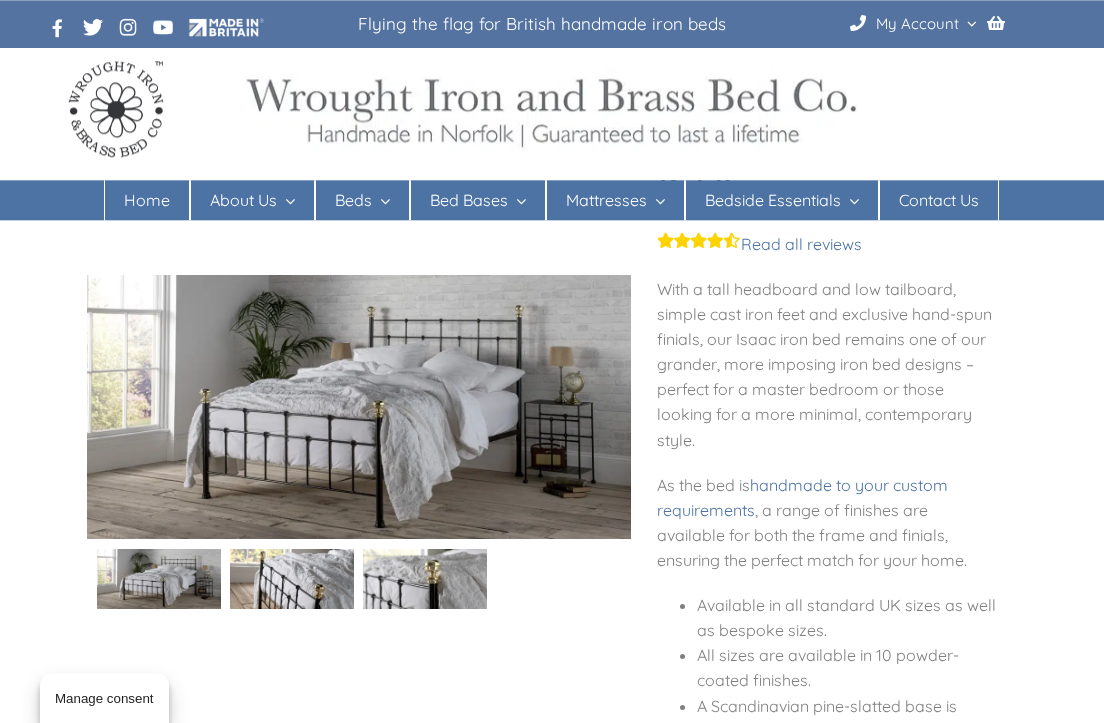 scroll, scrollTop: 107, scrollLeft: 0, axis: vertical 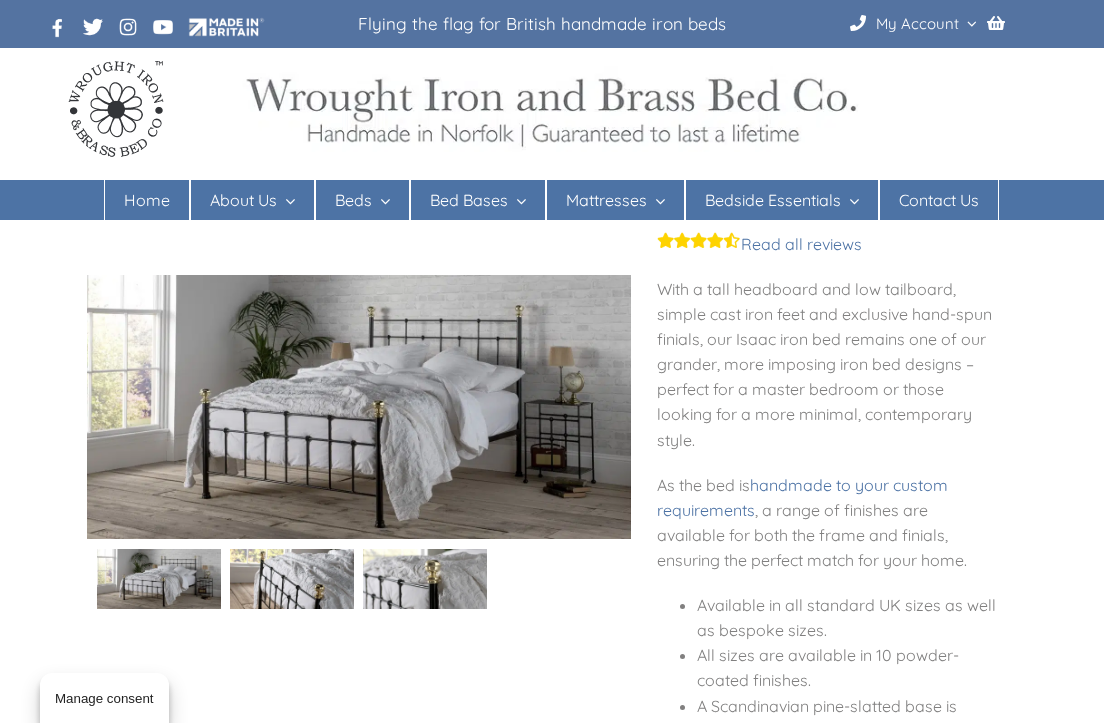 click on "Iron Beds" at bounding box center [369, 280] 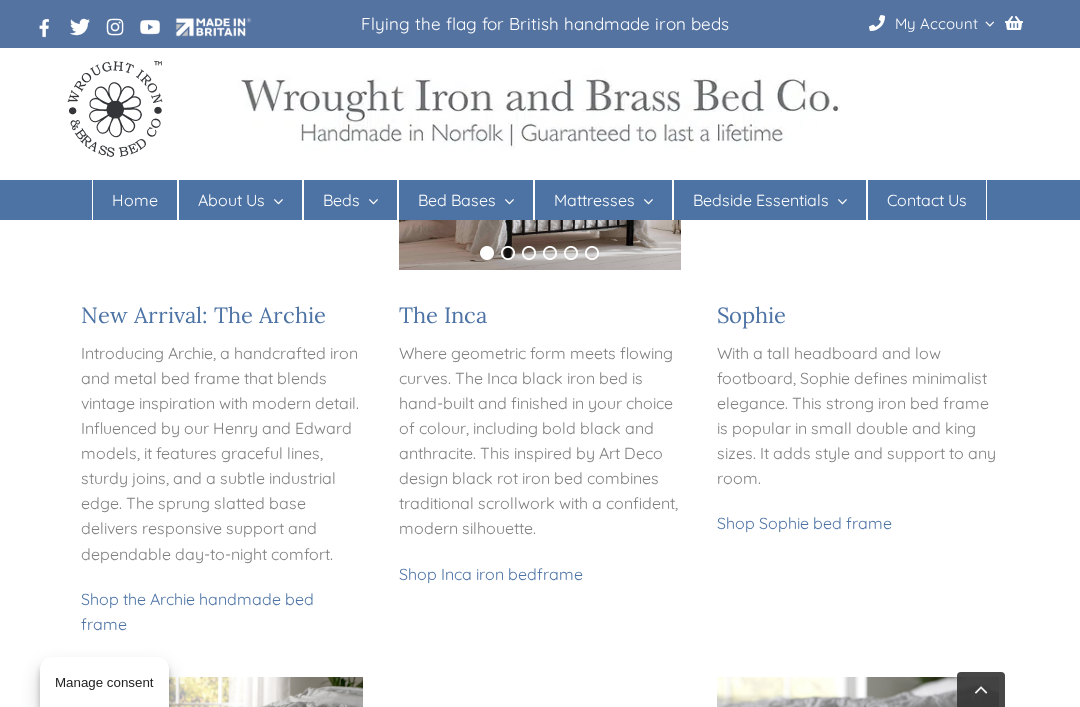 scroll, scrollTop: 576, scrollLeft: 0, axis: vertical 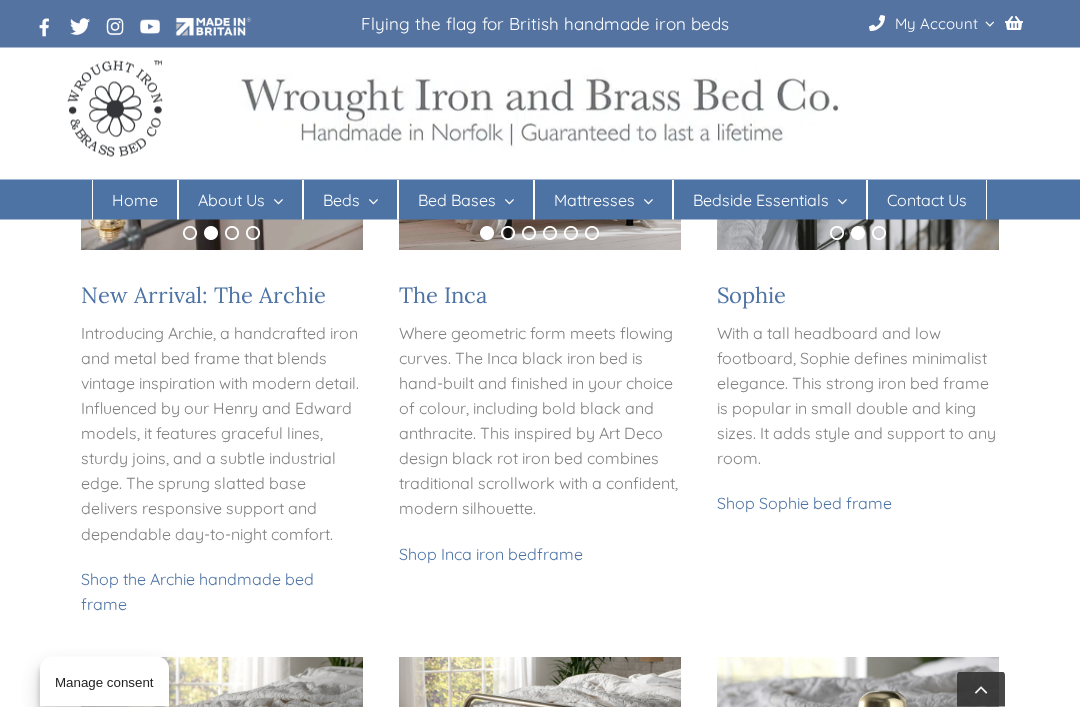 click on "Shop Sophie bed frame" at bounding box center (804, 504) 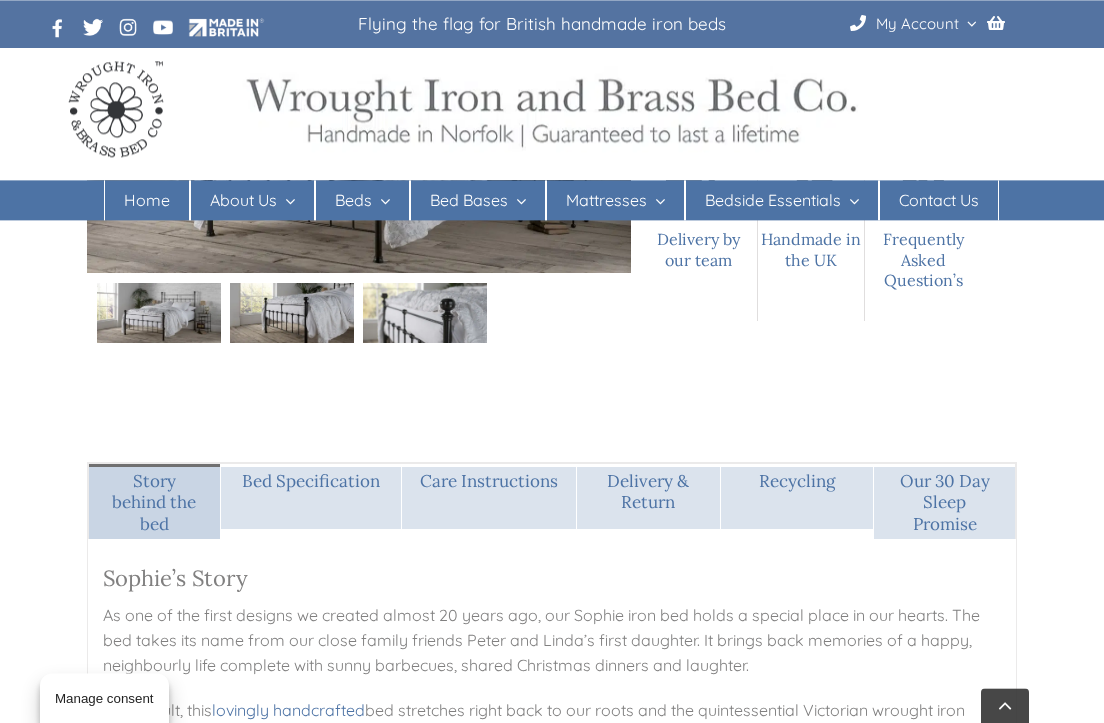 scroll, scrollTop: 1420, scrollLeft: 0, axis: vertical 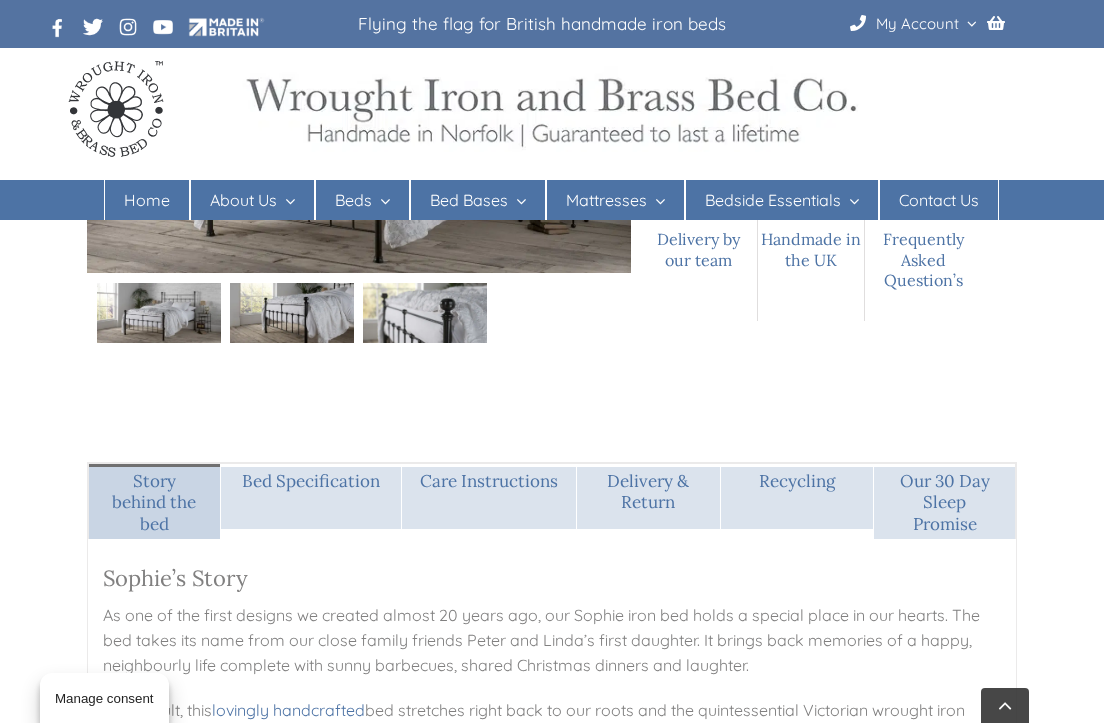 click on "Bed Specification" at bounding box center (311, 496) 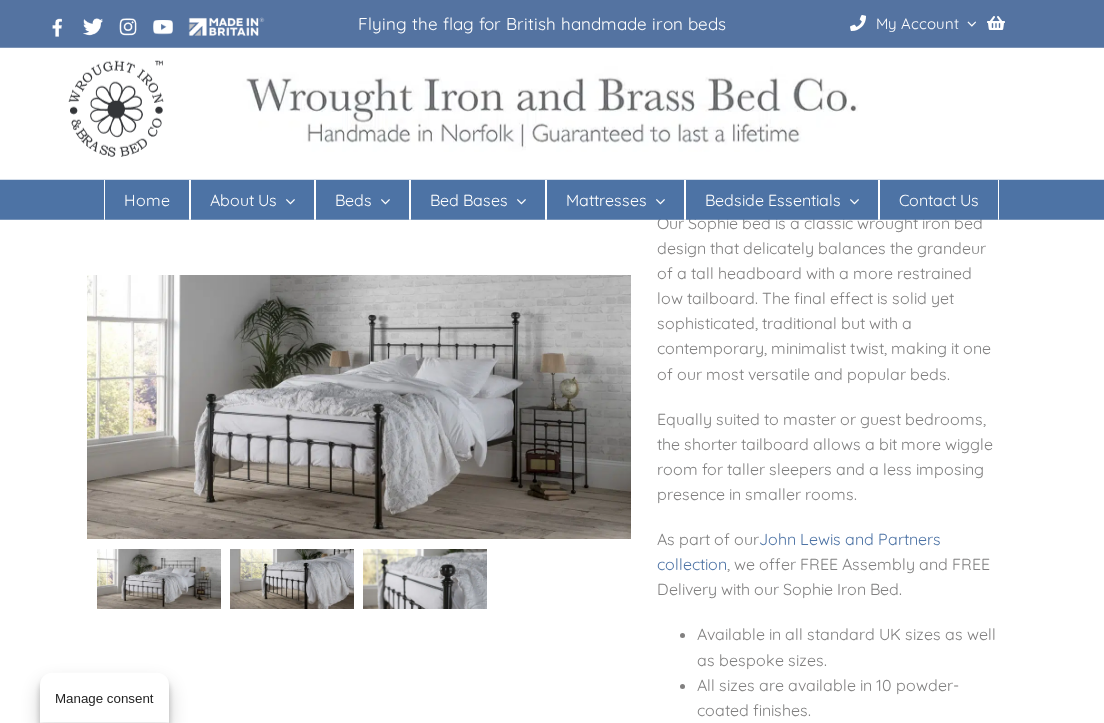 scroll, scrollTop: 173, scrollLeft: 0, axis: vertical 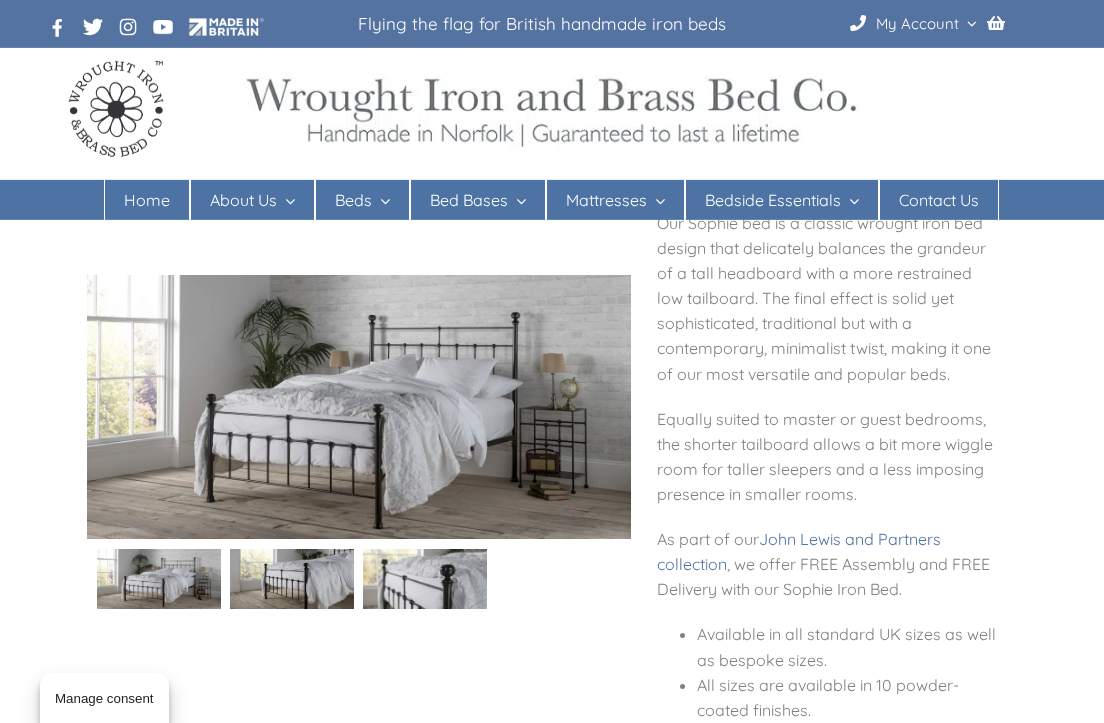 click on "Iron Beds" at bounding box center (369, 280) 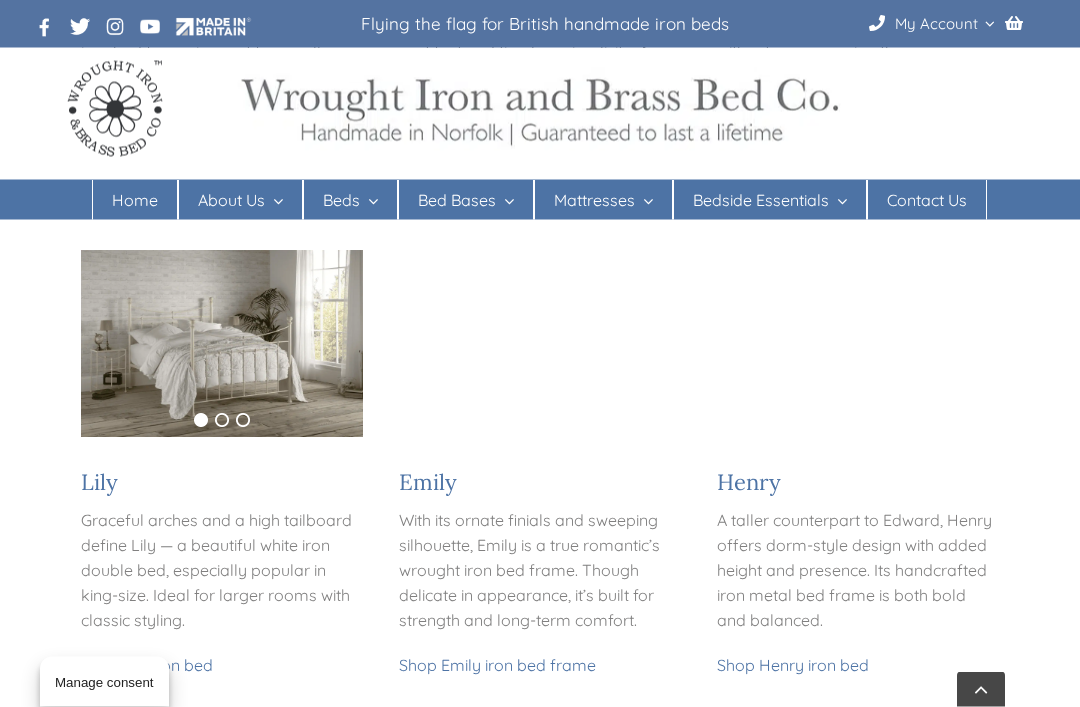 scroll, scrollTop: 1517, scrollLeft: 0, axis: vertical 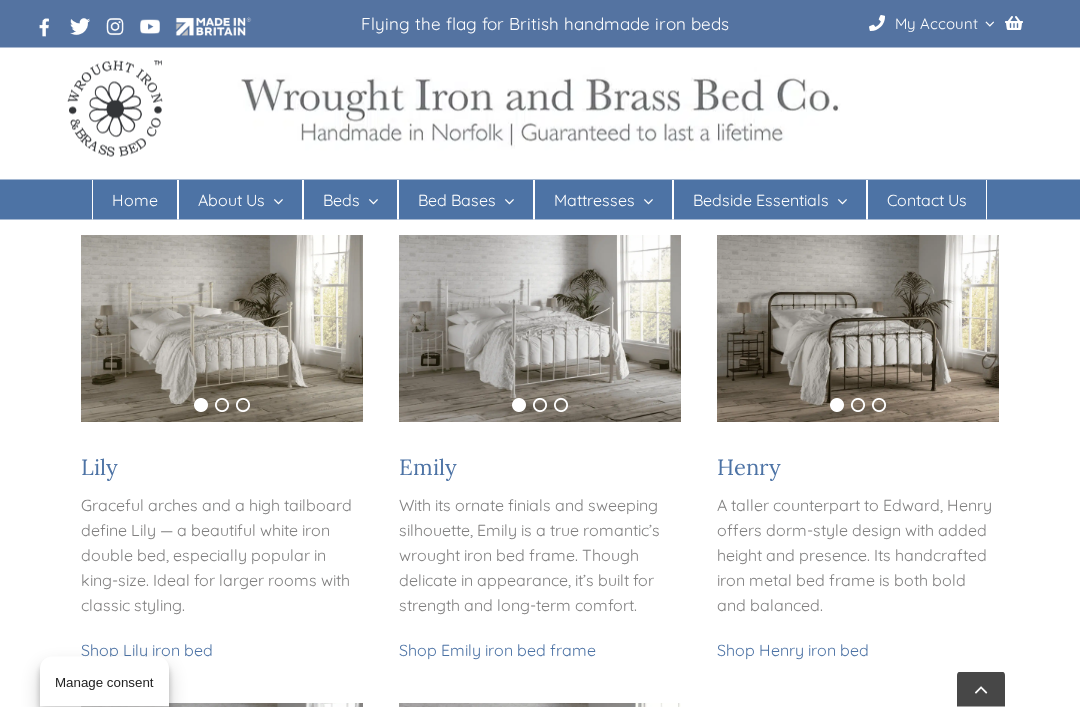 click on "Shop Lily iron bed" at bounding box center [147, 651] 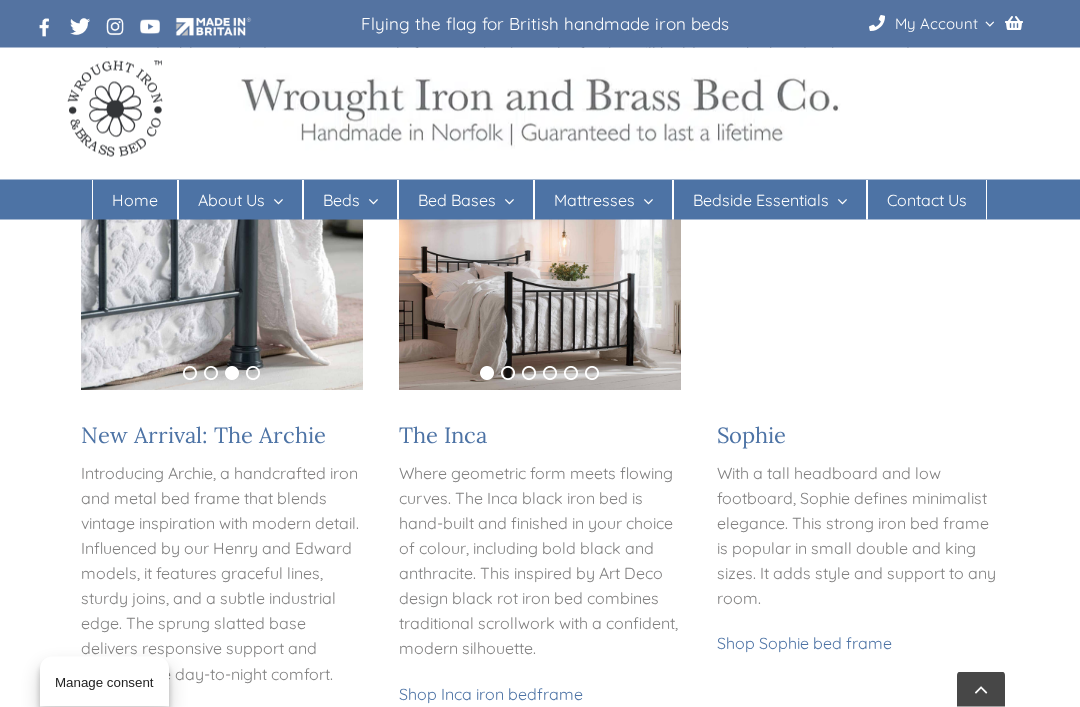 scroll, scrollTop: 497, scrollLeft: 0, axis: vertical 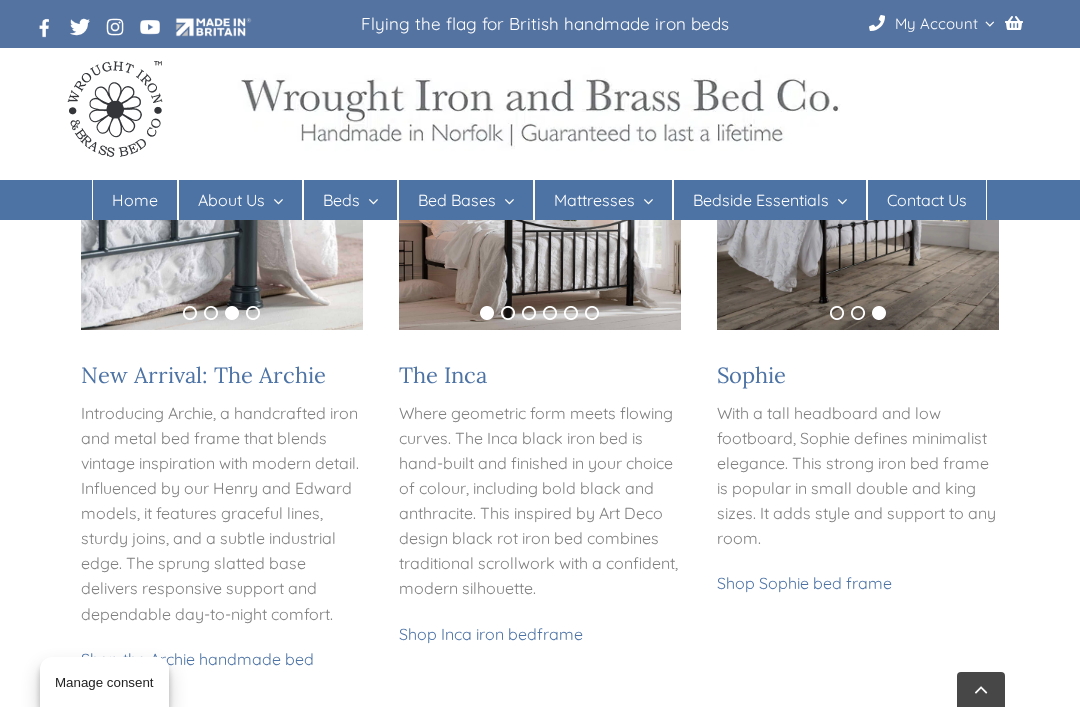 click on "Shop Sophie bed frame" at bounding box center (804, 583) 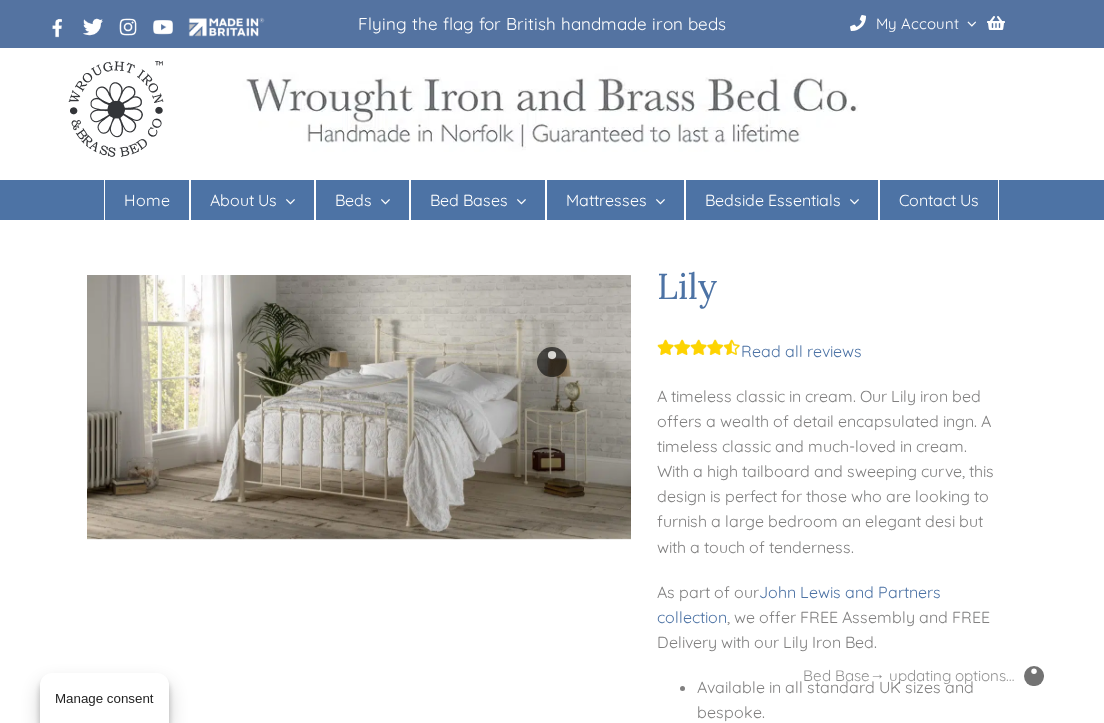scroll, scrollTop: 2, scrollLeft: 0, axis: vertical 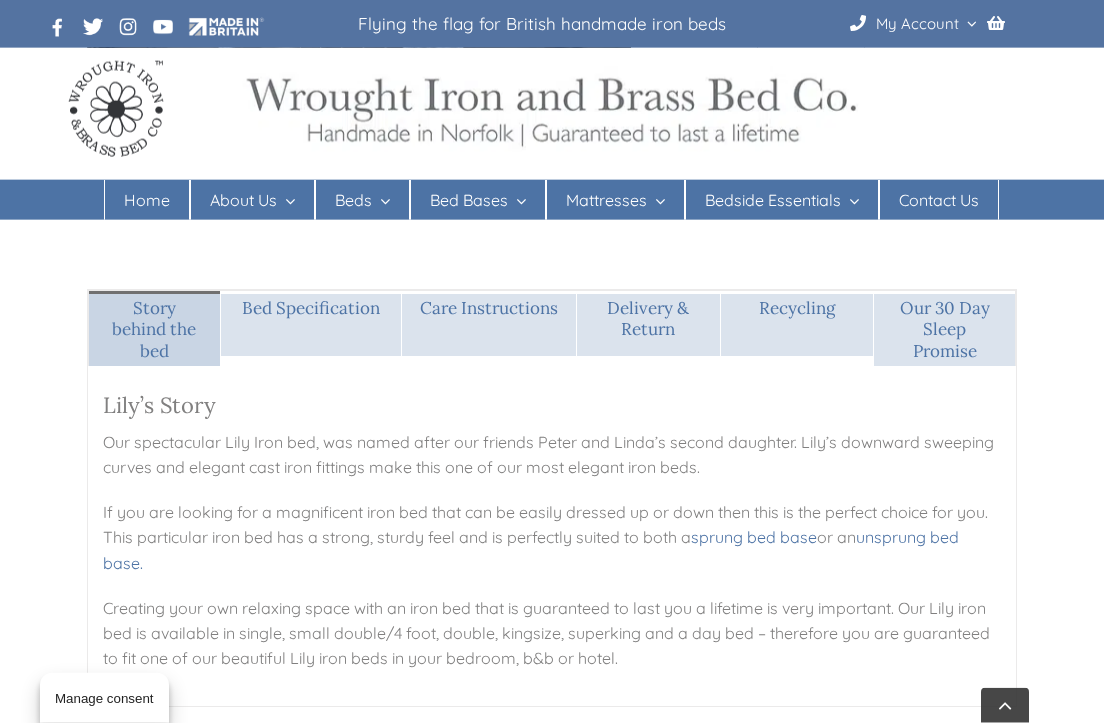 click on "Bed Specification" at bounding box center [311, 308] 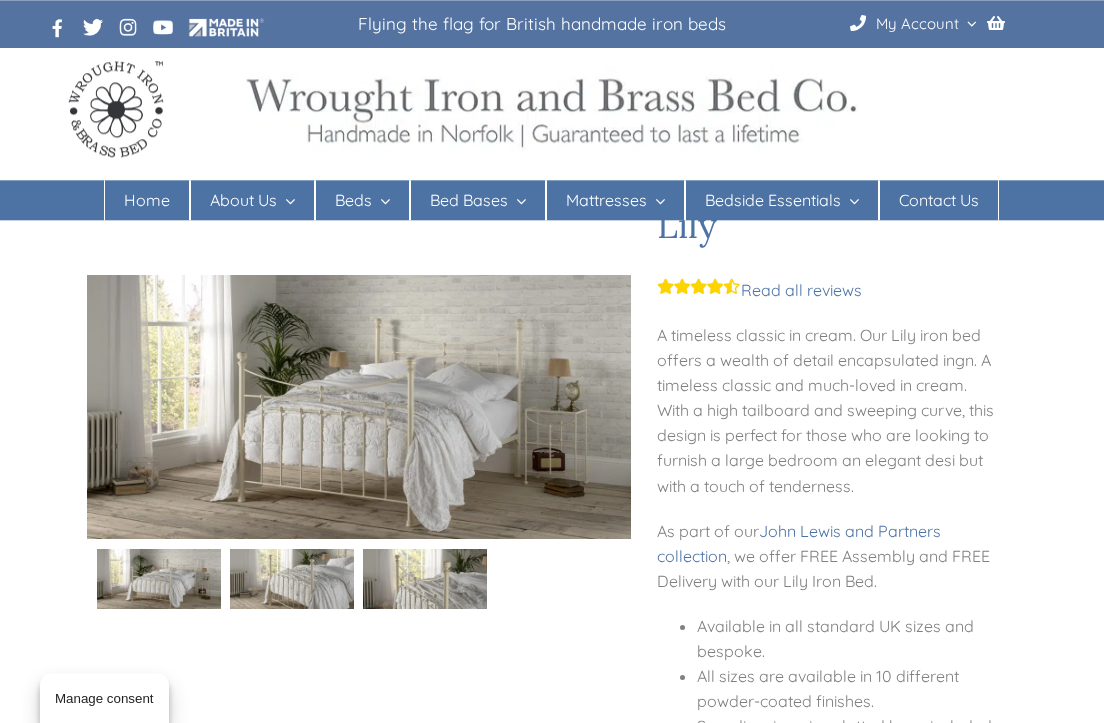 scroll, scrollTop: 0, scrollLeft: 0, axis: both 